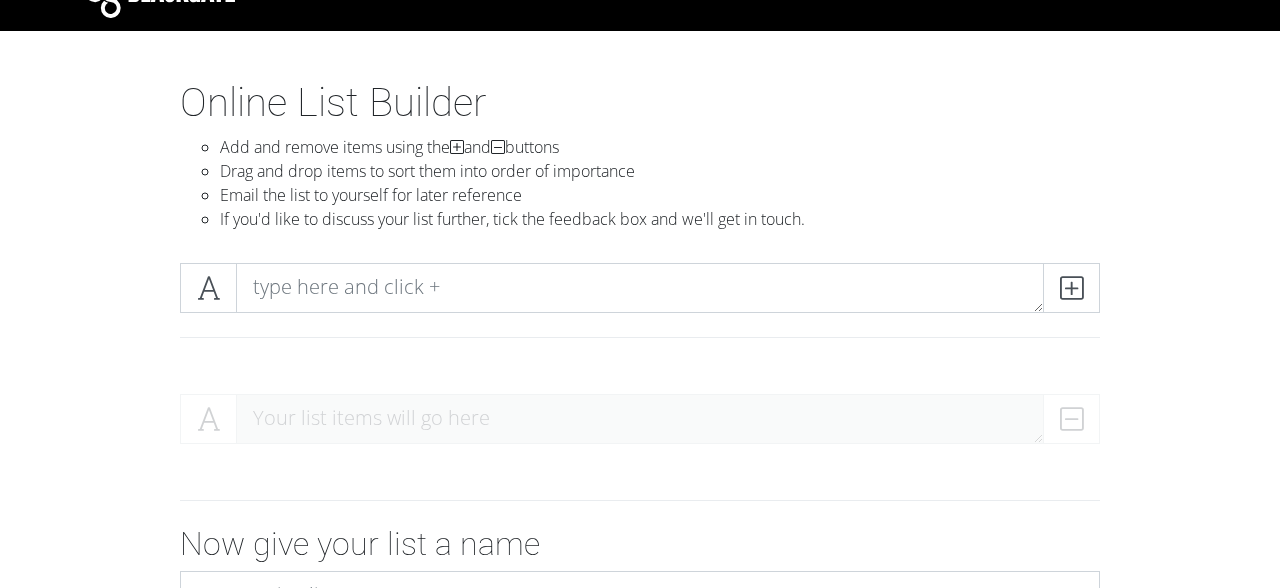 scroll, scrollTop: 106, scrollLeft: 0, axis: vertical 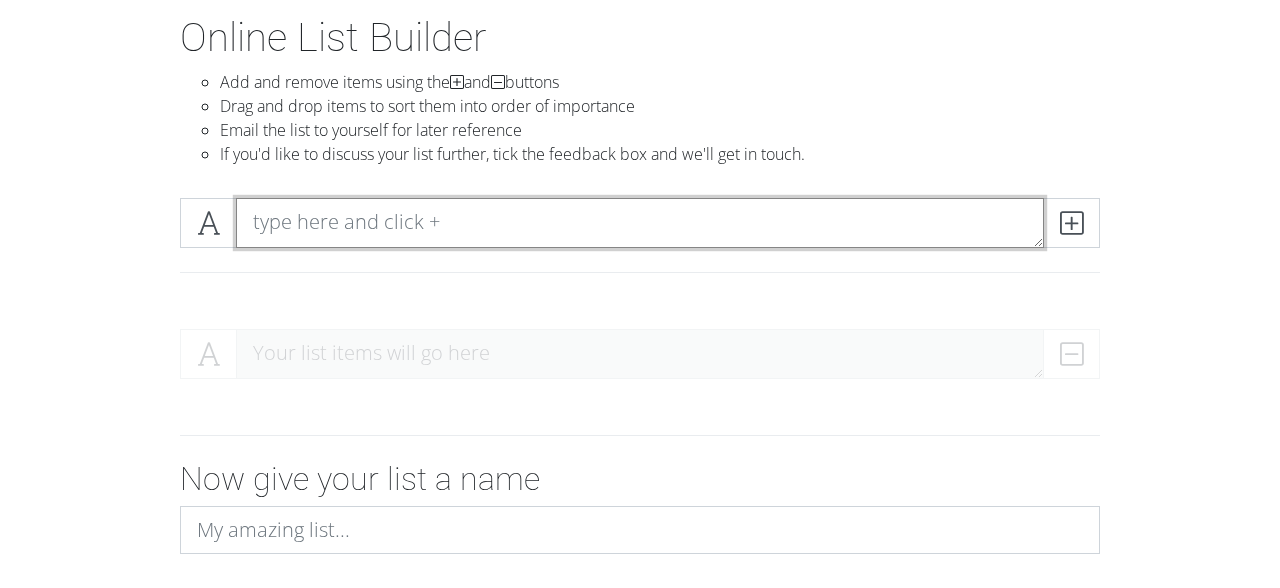 click at bounding box center [640, 223] 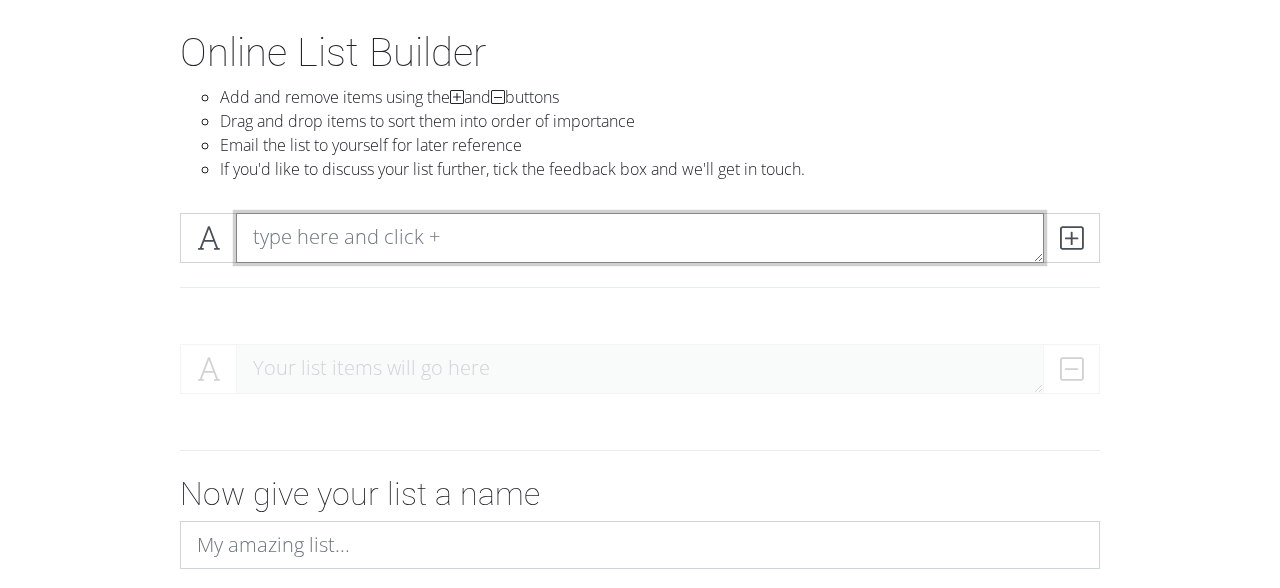 scroll, scrollTop: 106, scrollLeft: 0, axis: vertical 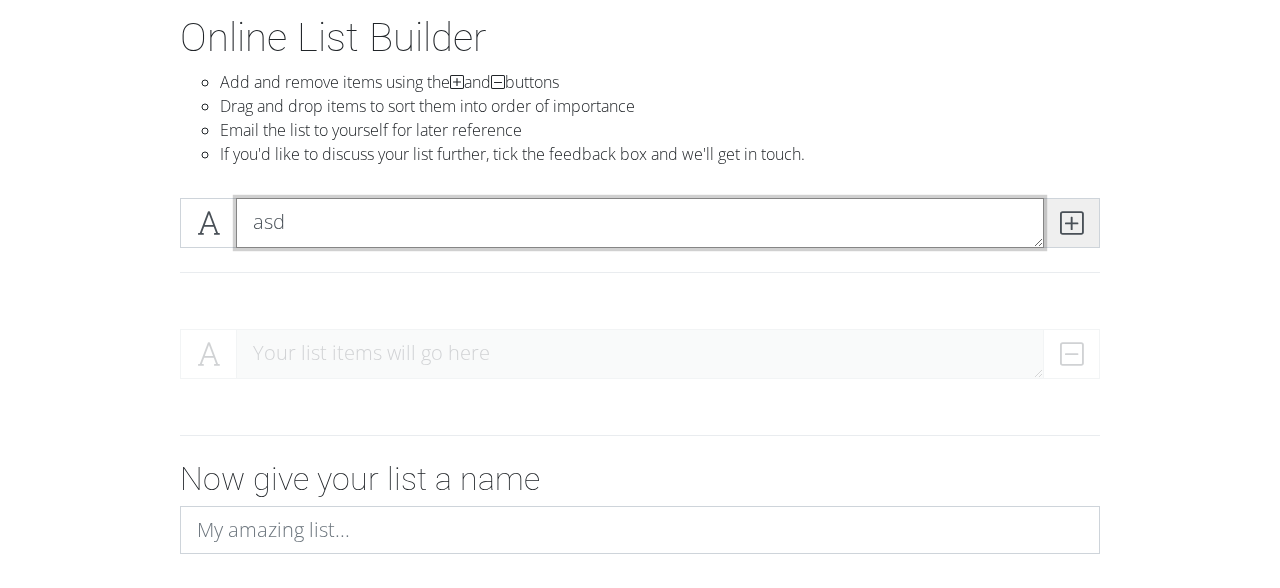type on "asd" 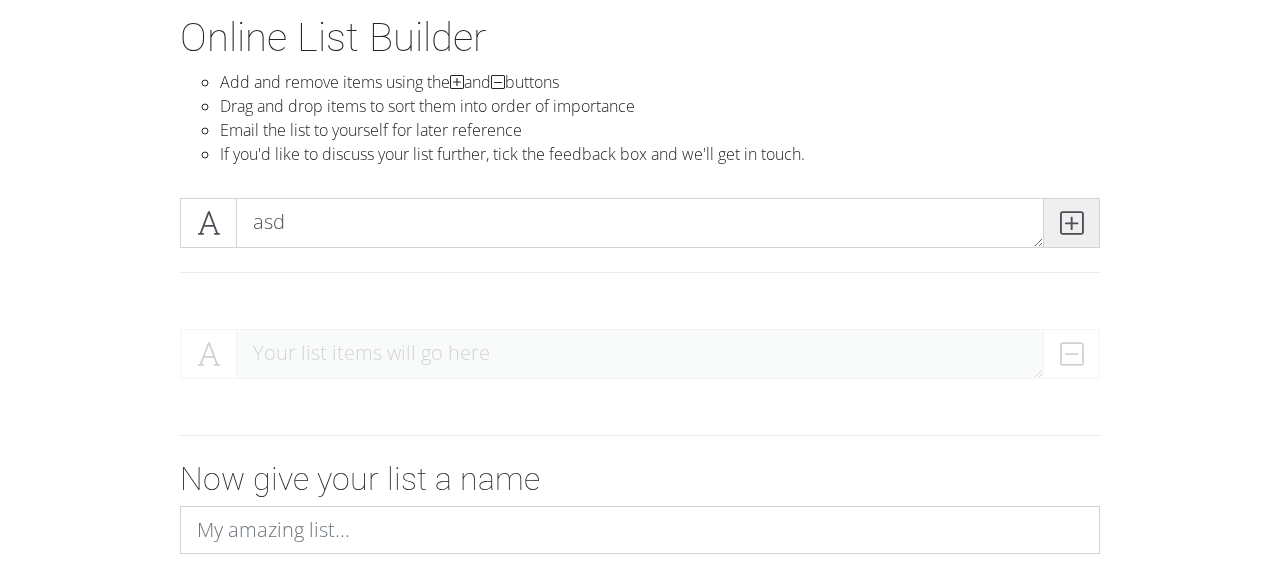 click at bounding box center [1071, 223] 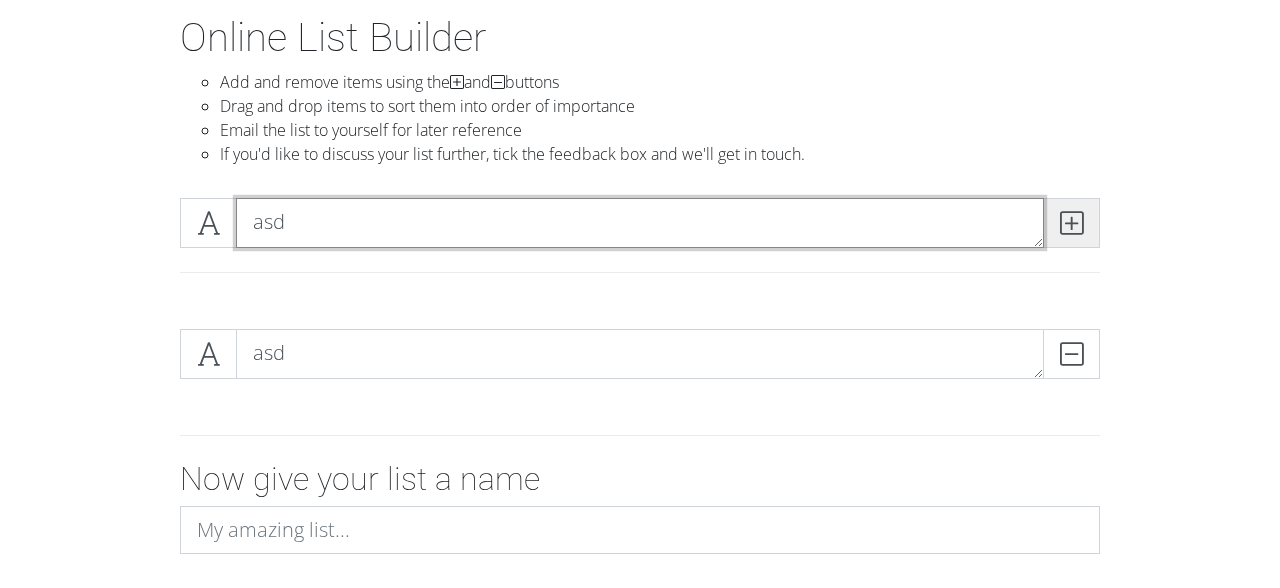 type on "asd" 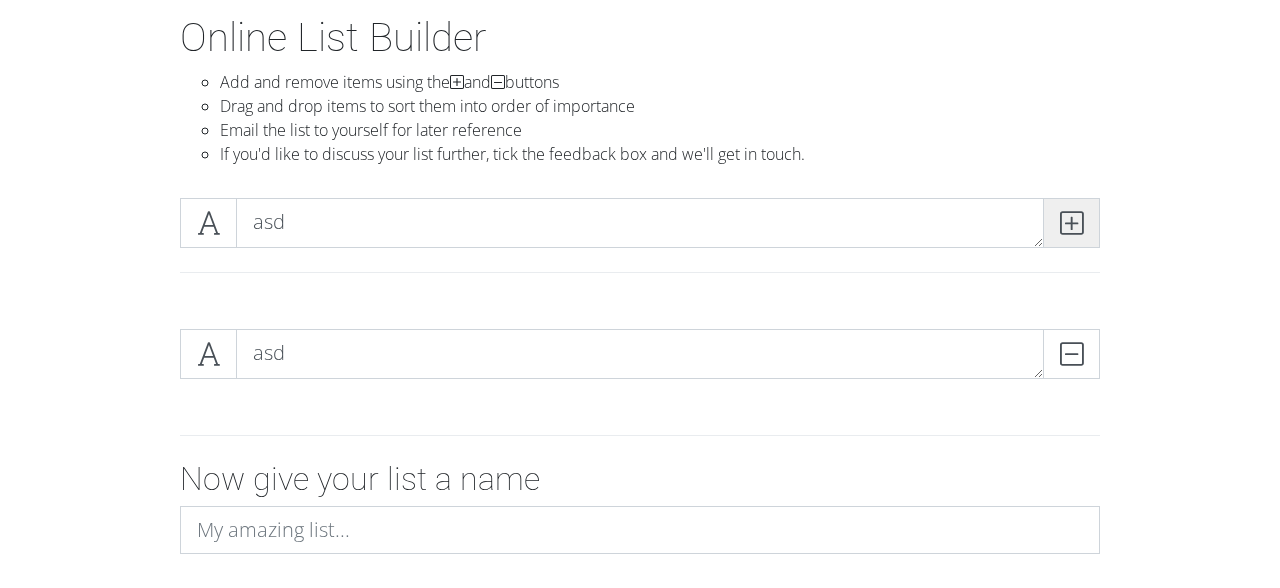 click at bounding box center (1071, 223) 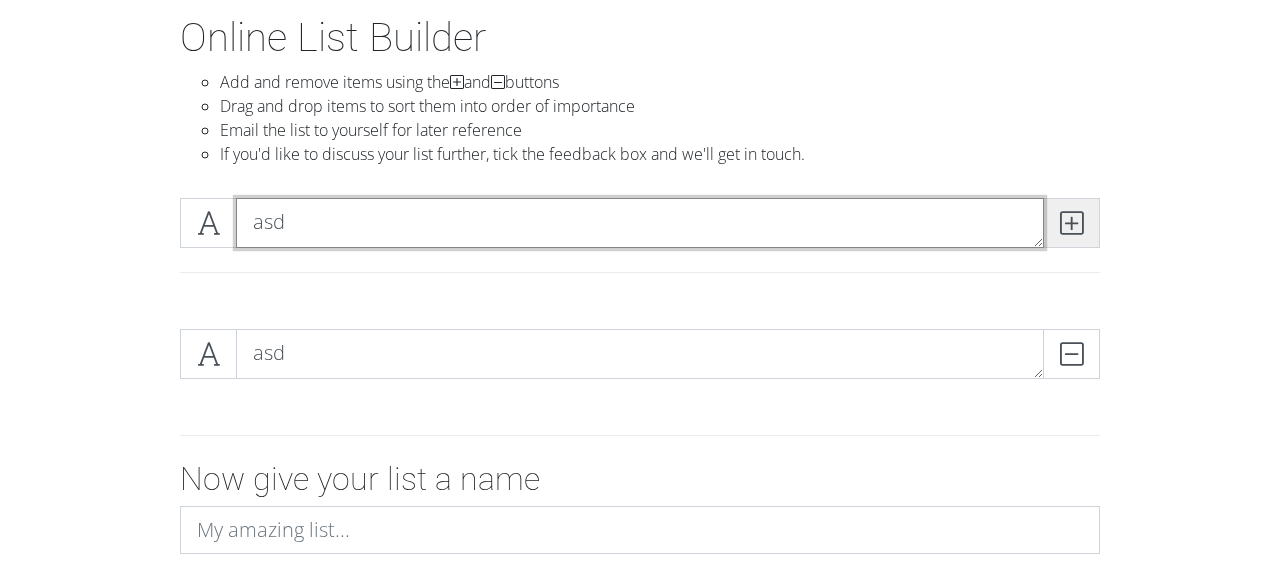 type 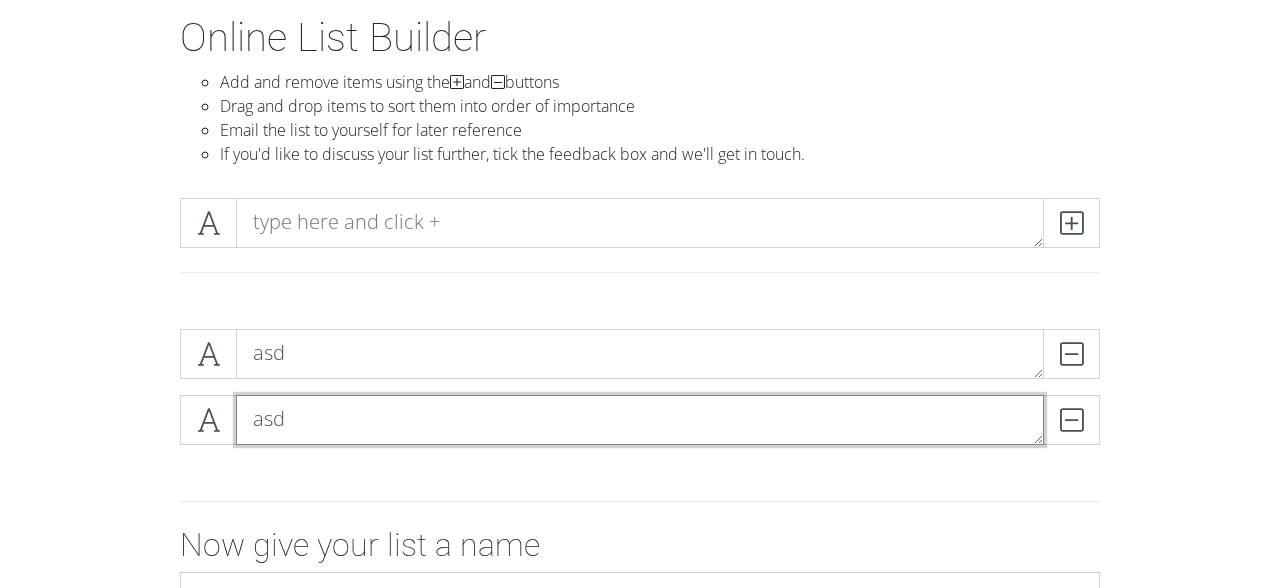 type 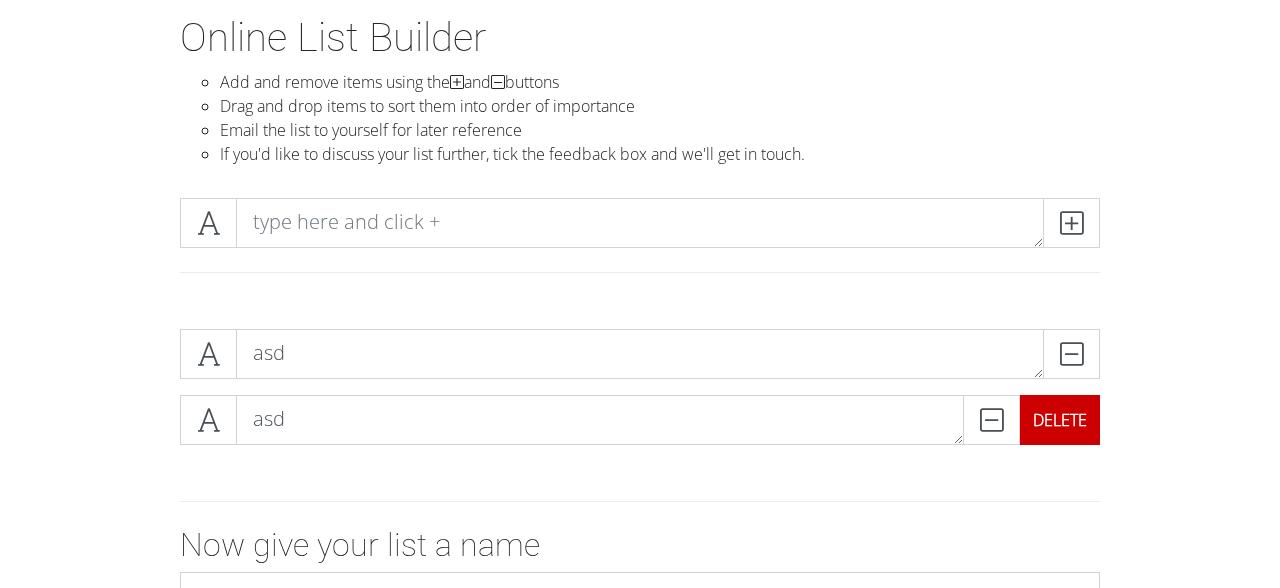 click on "DELETE" at bounding box center (1060, 420) 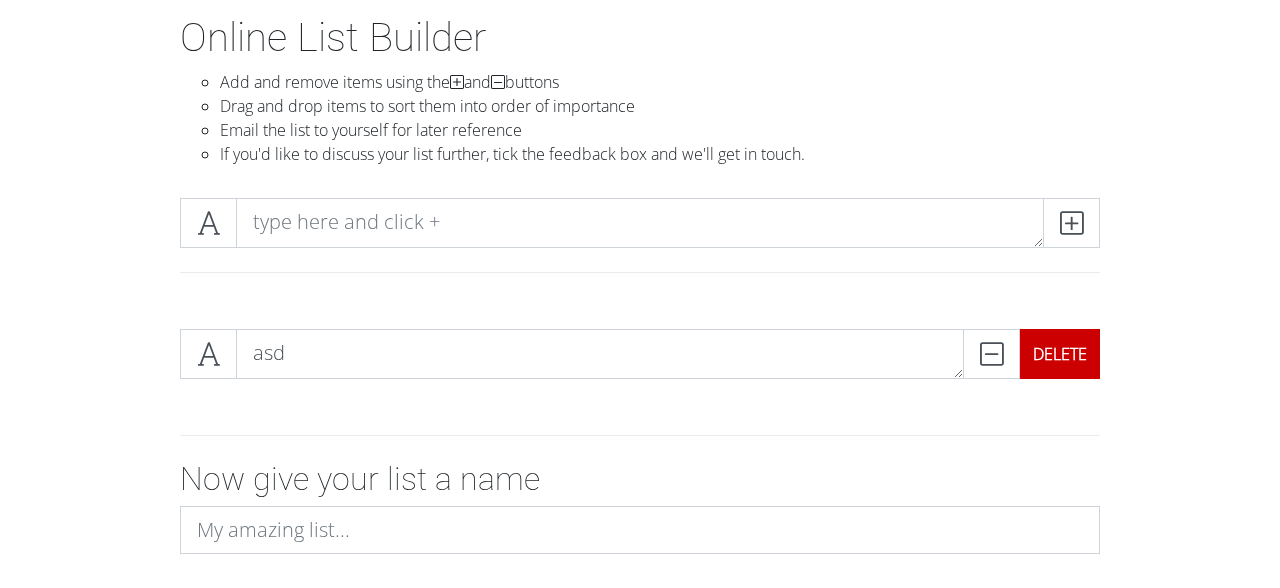 drag, startPoint x: 1072, startPoint y: 354, endPoint x: 1055, endPoint y: 328, distance: 31.06445 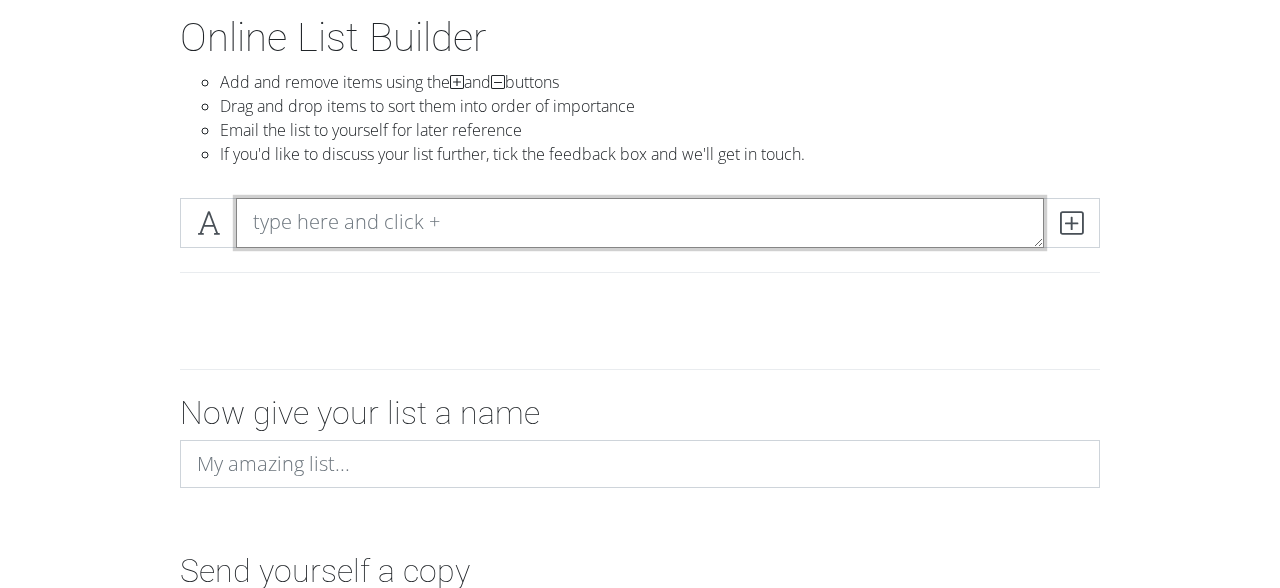 click at bounding box center [640, 223] 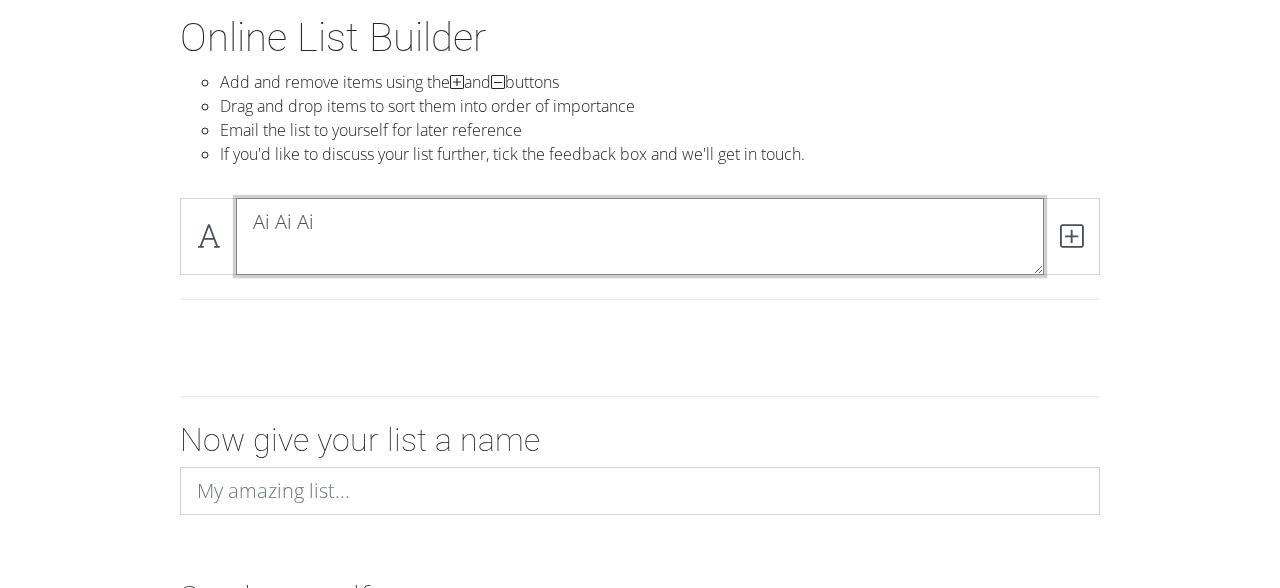 scroll, scrollTop: 0, scrollLeft: 0, axis: both 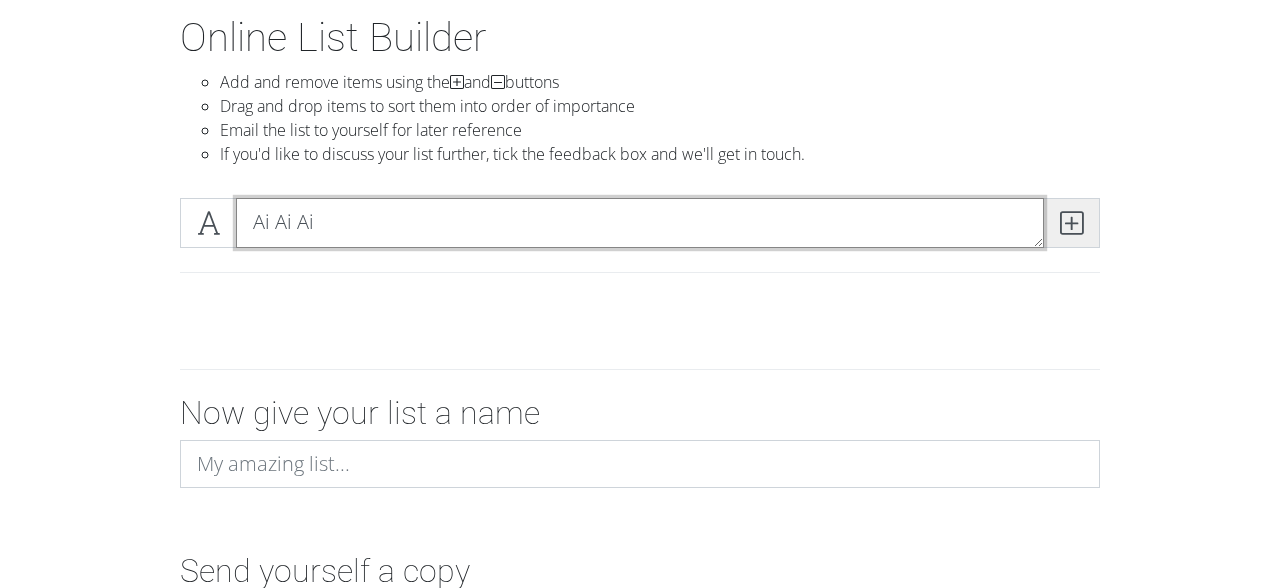 type on "Ai Ai Ai" 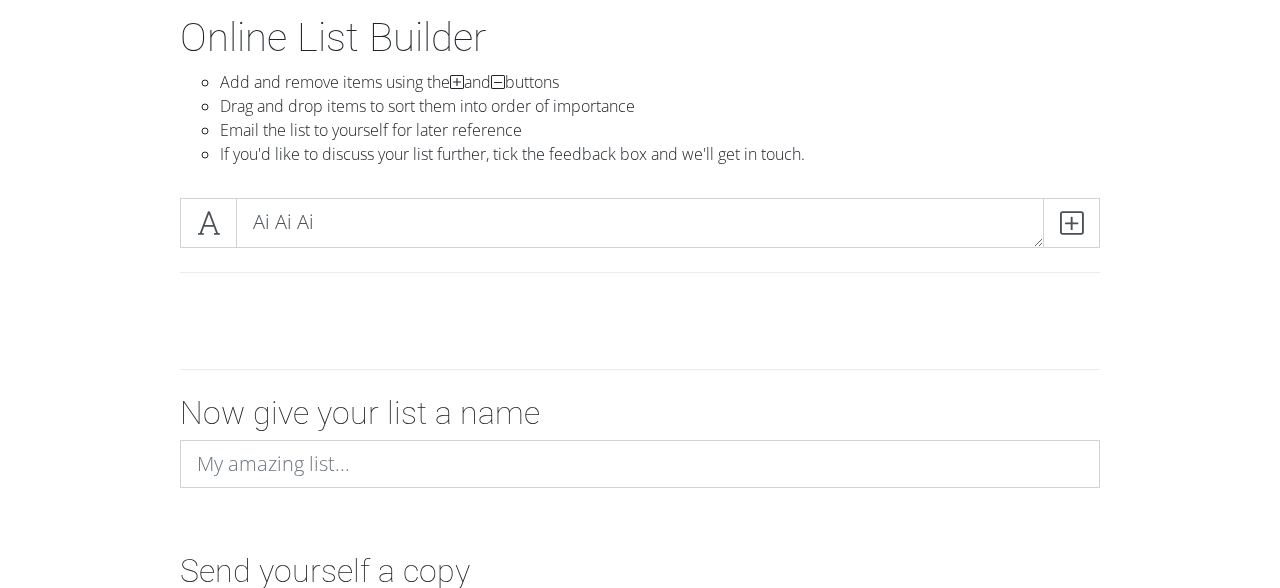 drag, startPoint x: 1065, startPoint y: 245, endPoint x: 1018, endPoint y: 262, distance: 49.979996 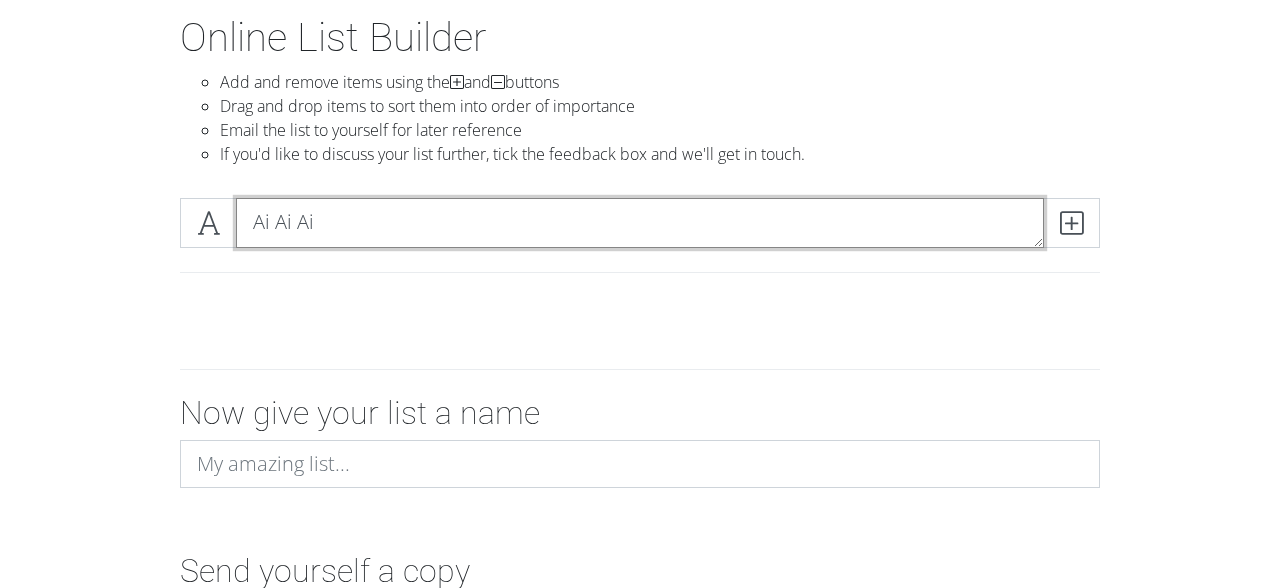 type 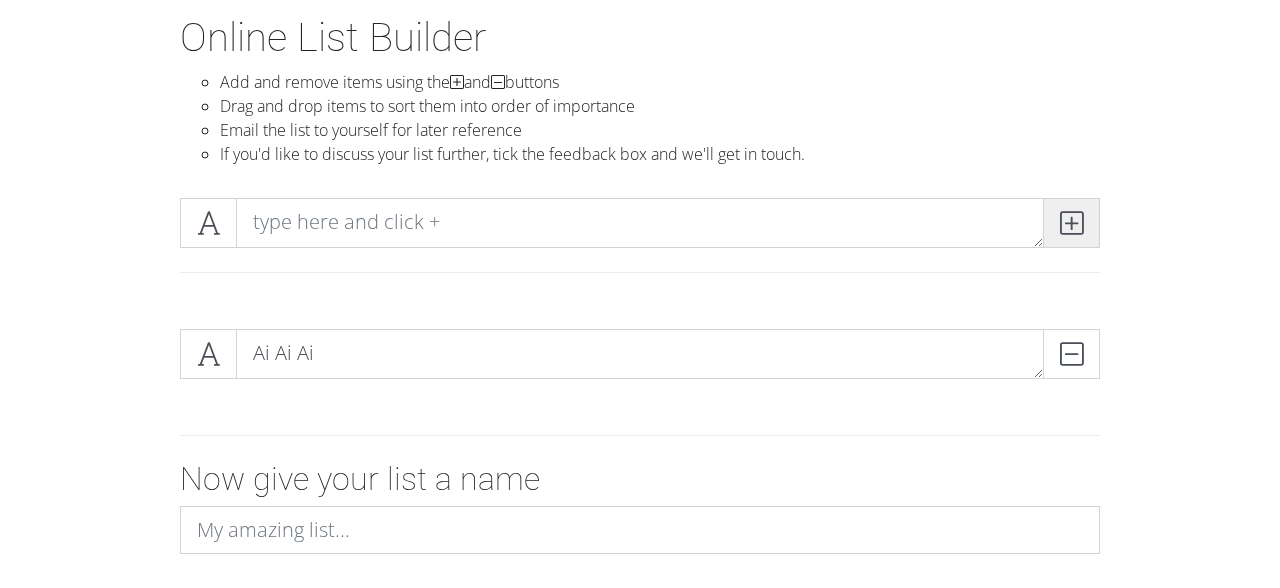 click at bounding box center (1071, 223) 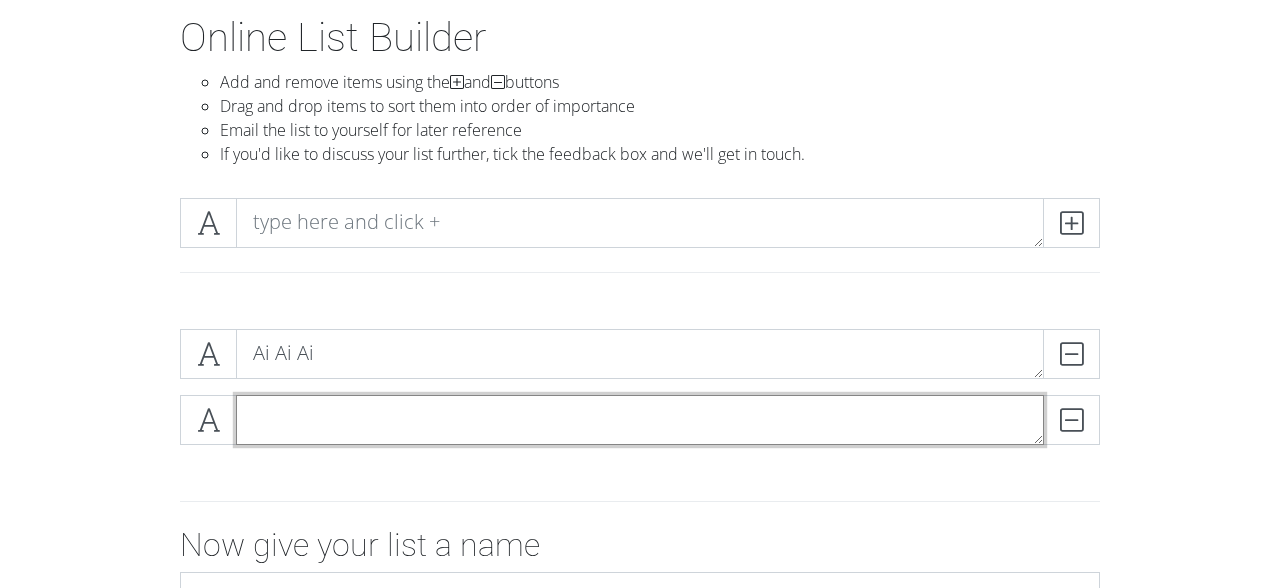click at bounding box center (640, 420) 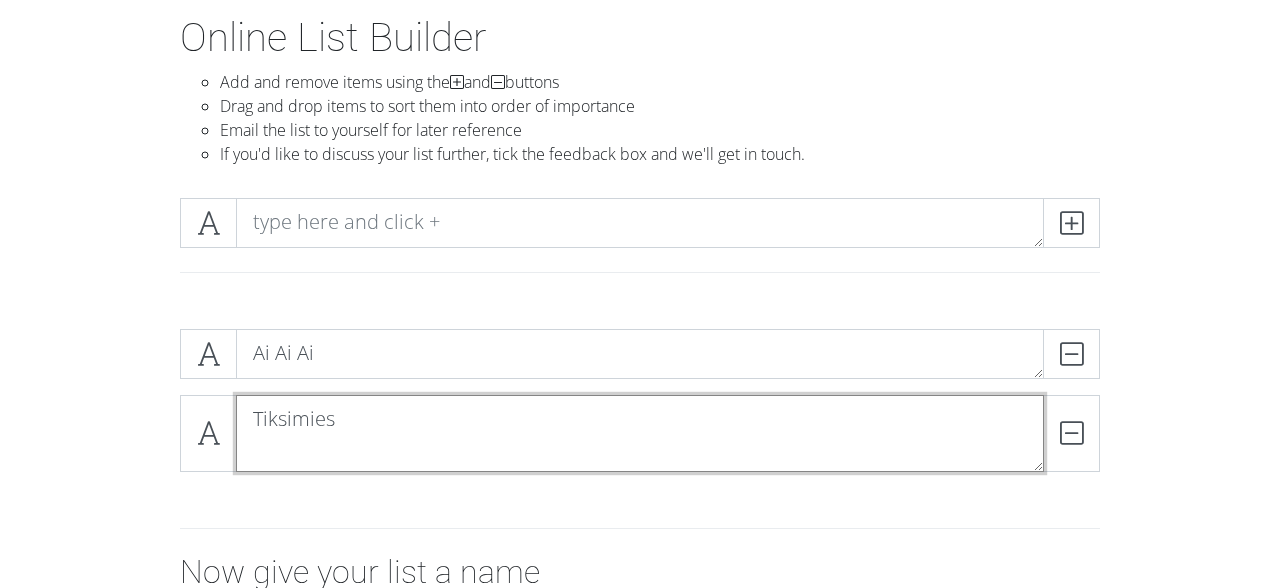 scroll, scrollTop: 0, scrollLeft: 0, axis: both 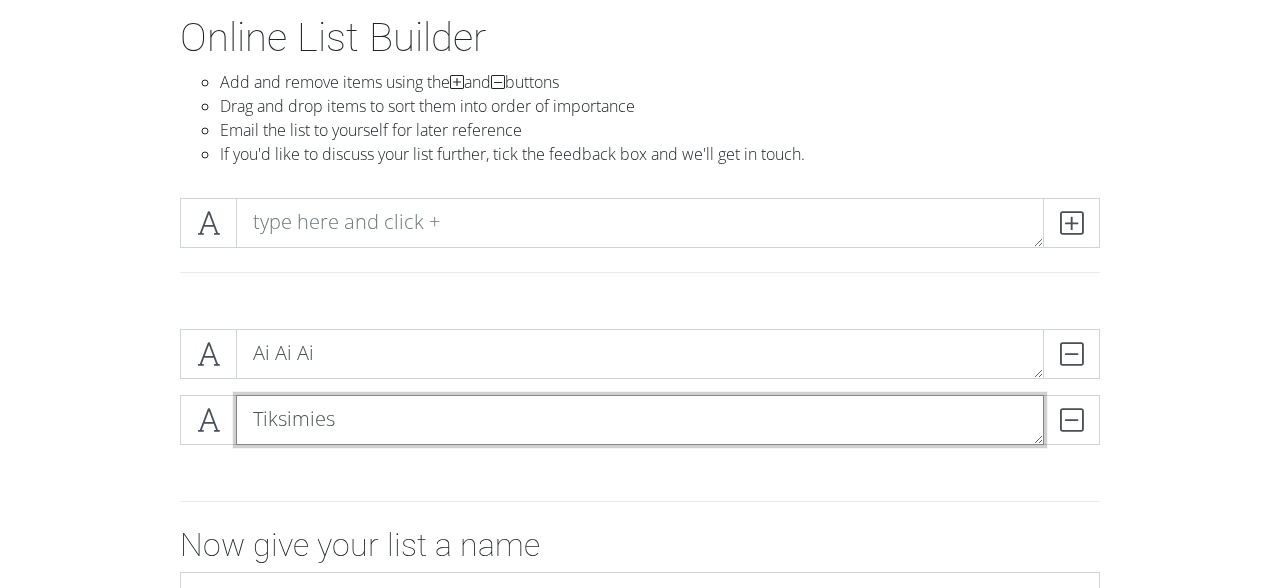 type on "Tiksimies" 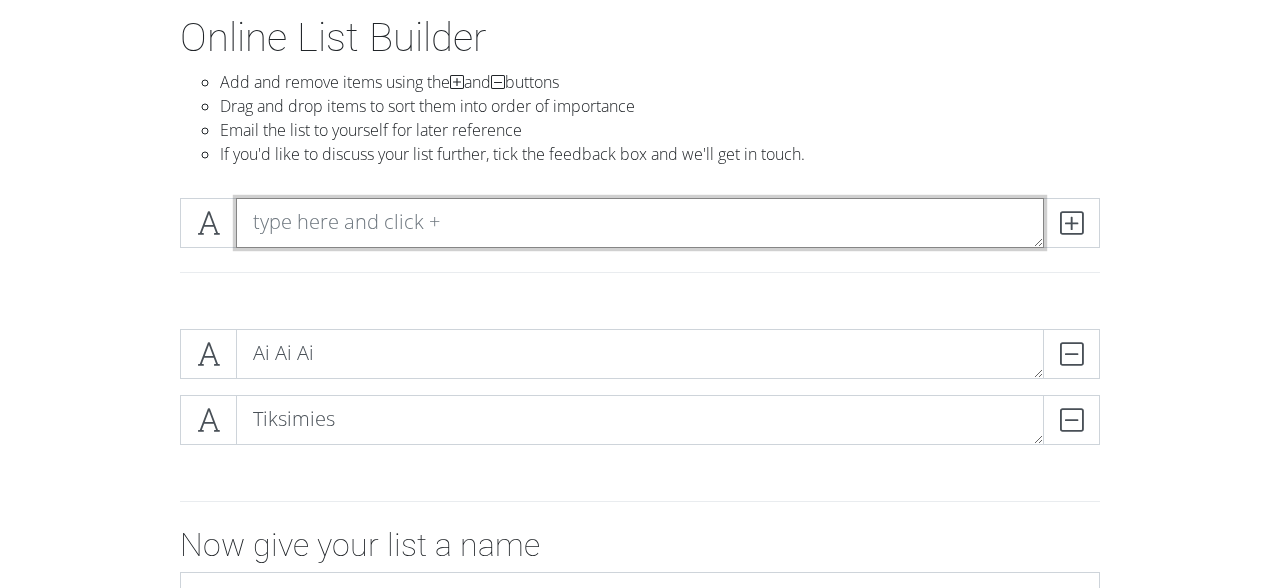 click at bounding box center [640, 223] 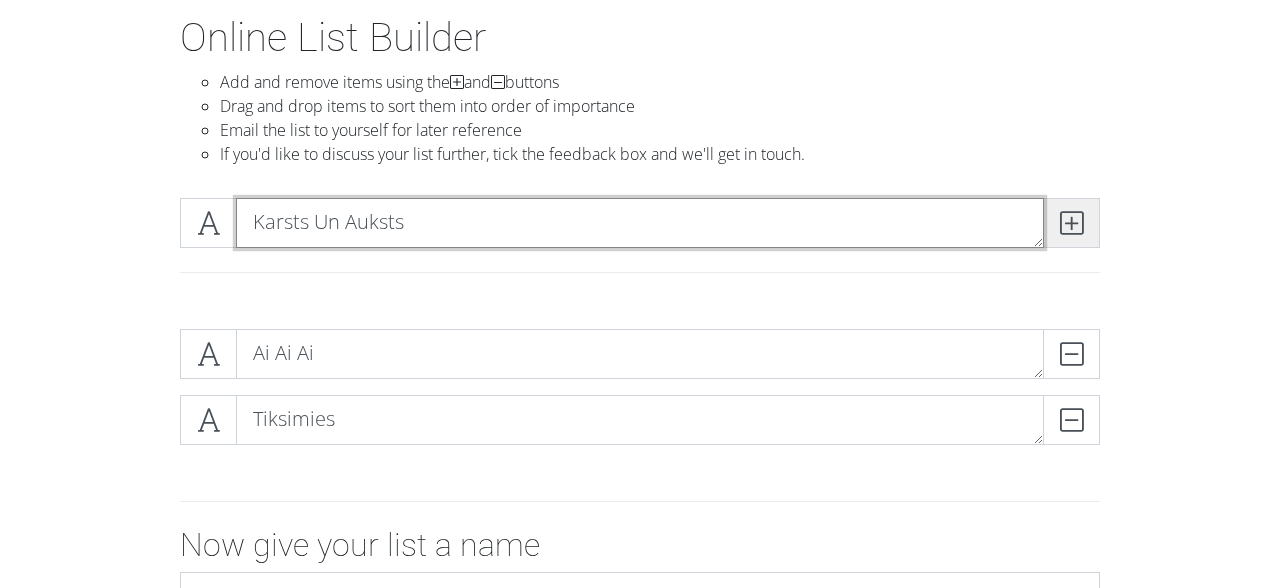 type on "Karsts Un Auksts" 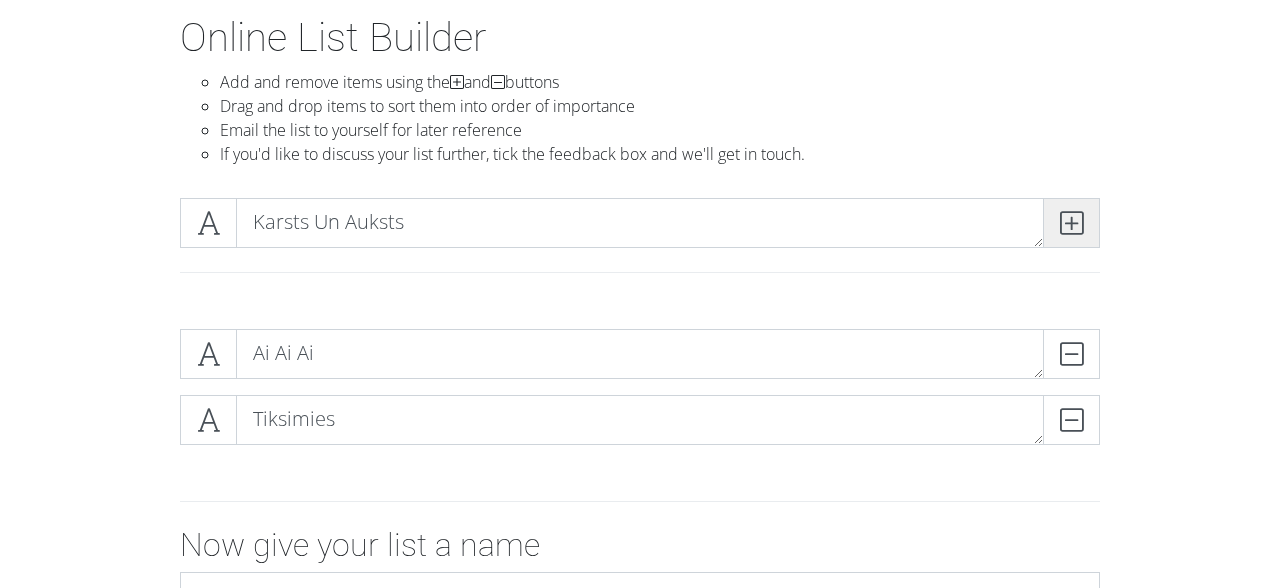 click at bounding box center (1071, 223) 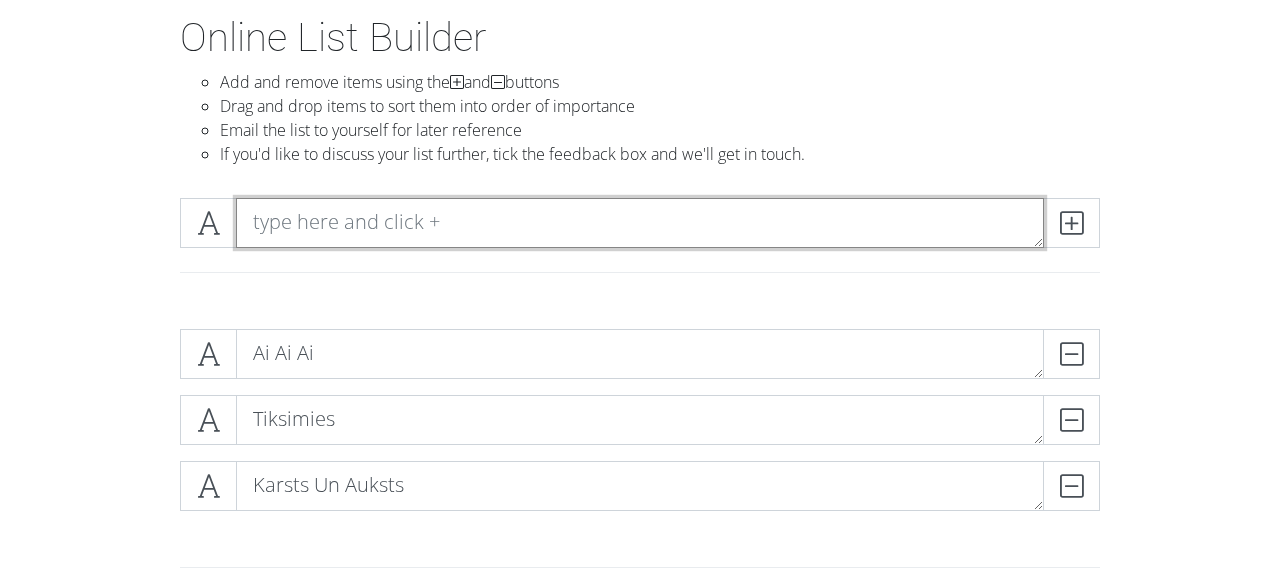 click at bounding box center (640, 223) 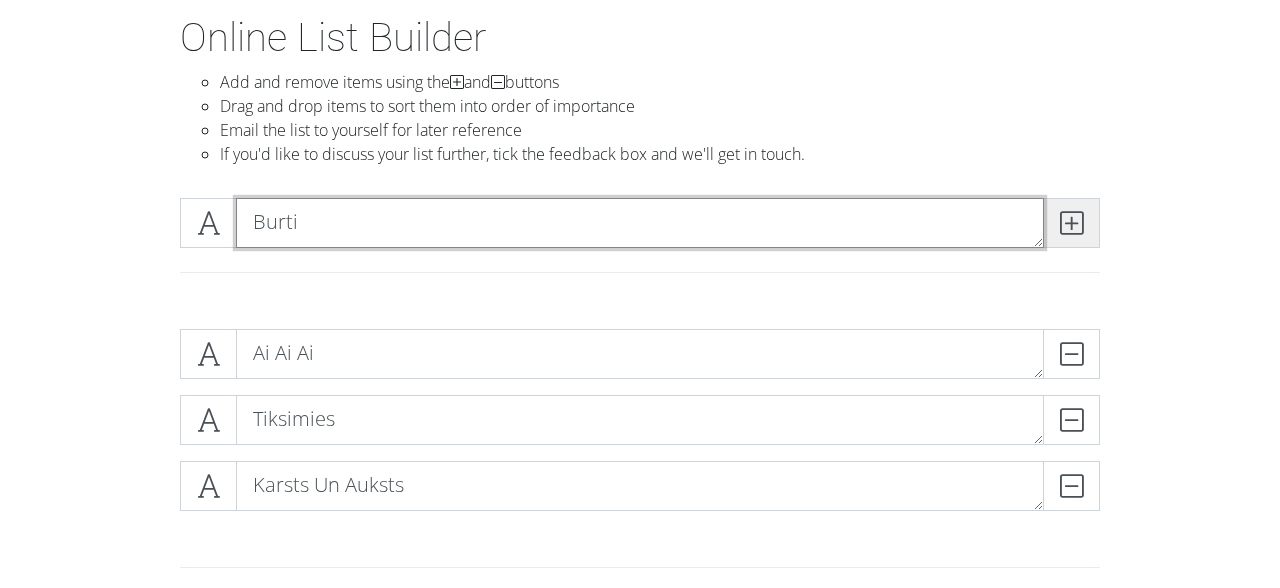 type on "Burti" 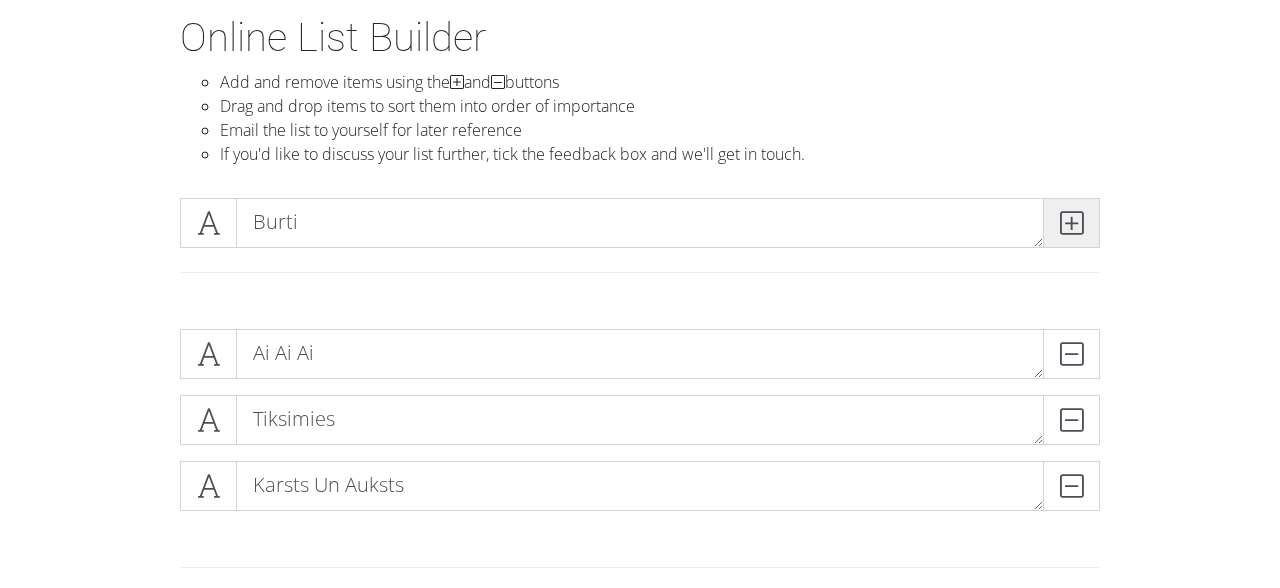 click at bounding box center (1071, 223) 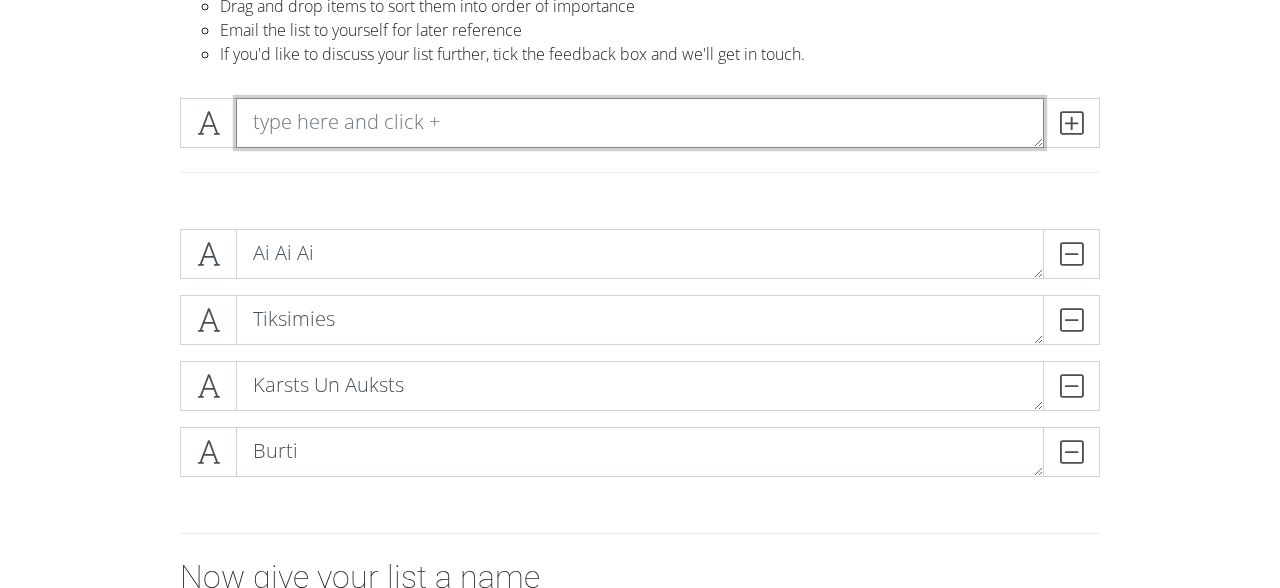 scroll, scrollTop: 212, scrollLeft: 0, axis: vertical 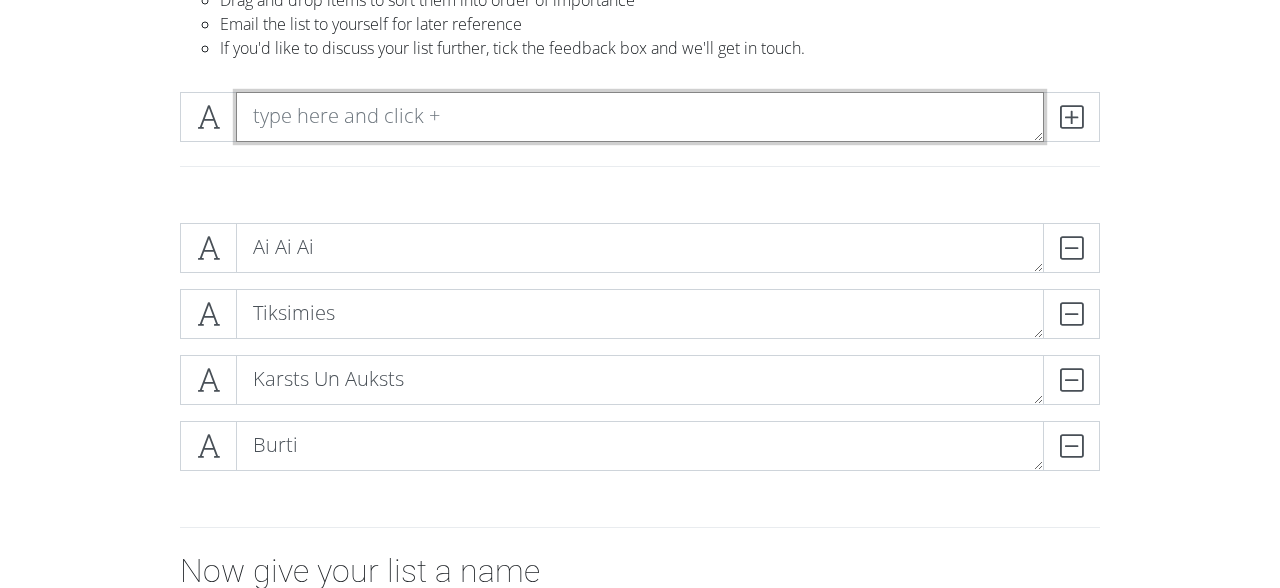 click at bounding box center (640, 117) 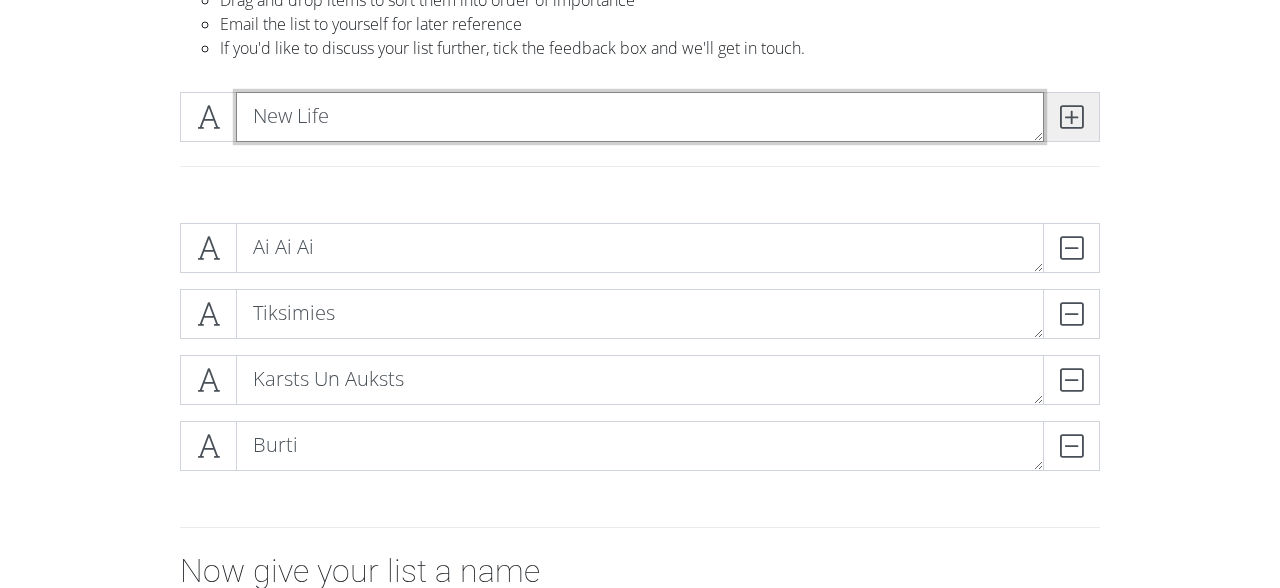 type on "New Life" 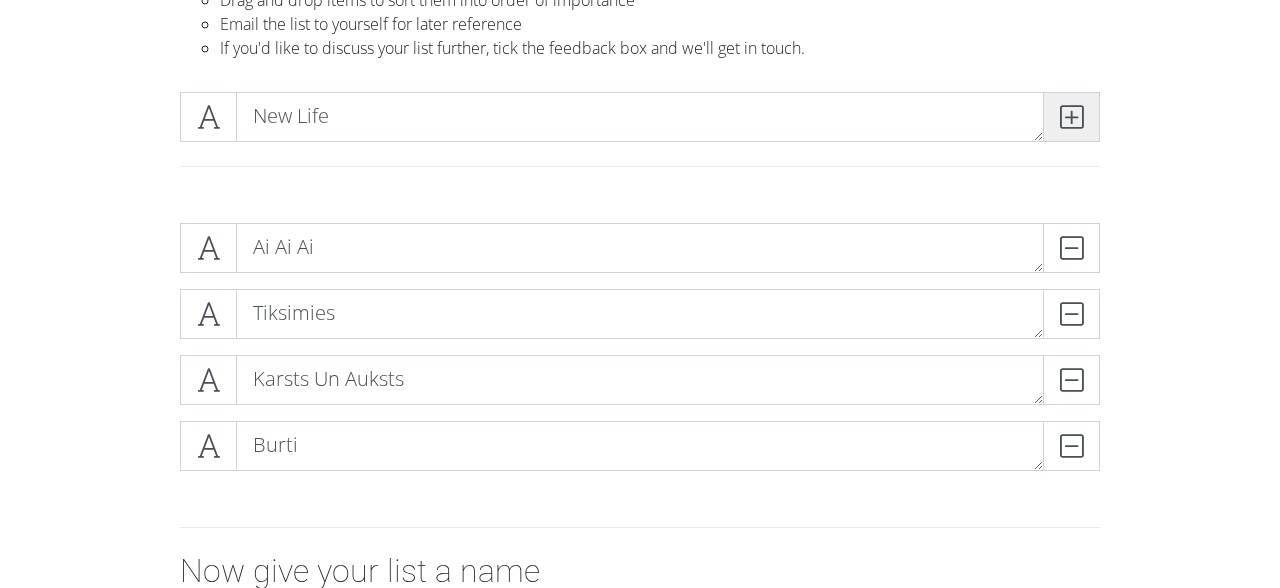 click at bounding box center (1071, 117) 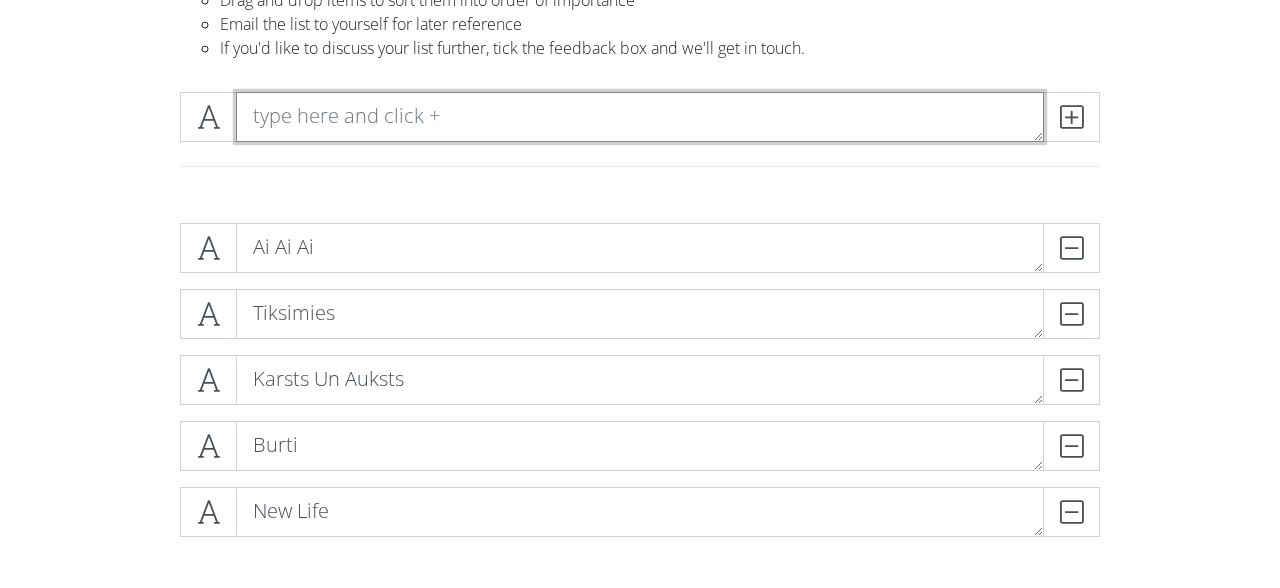 click at bounding box center [640, 117] 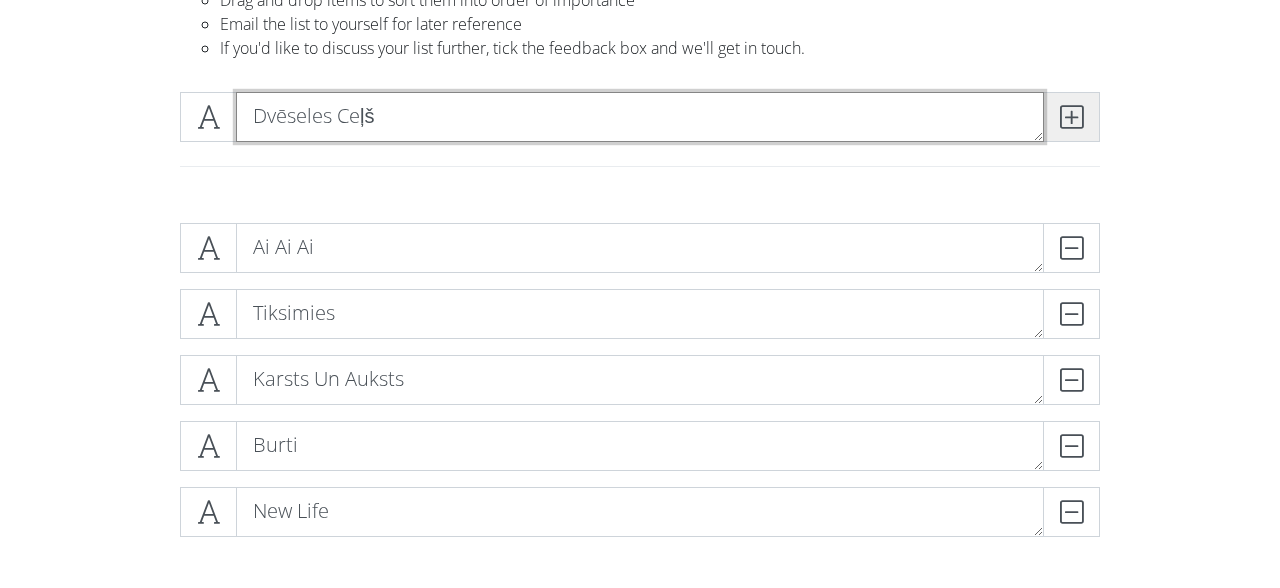 type on "Dvēseles Ceļš" 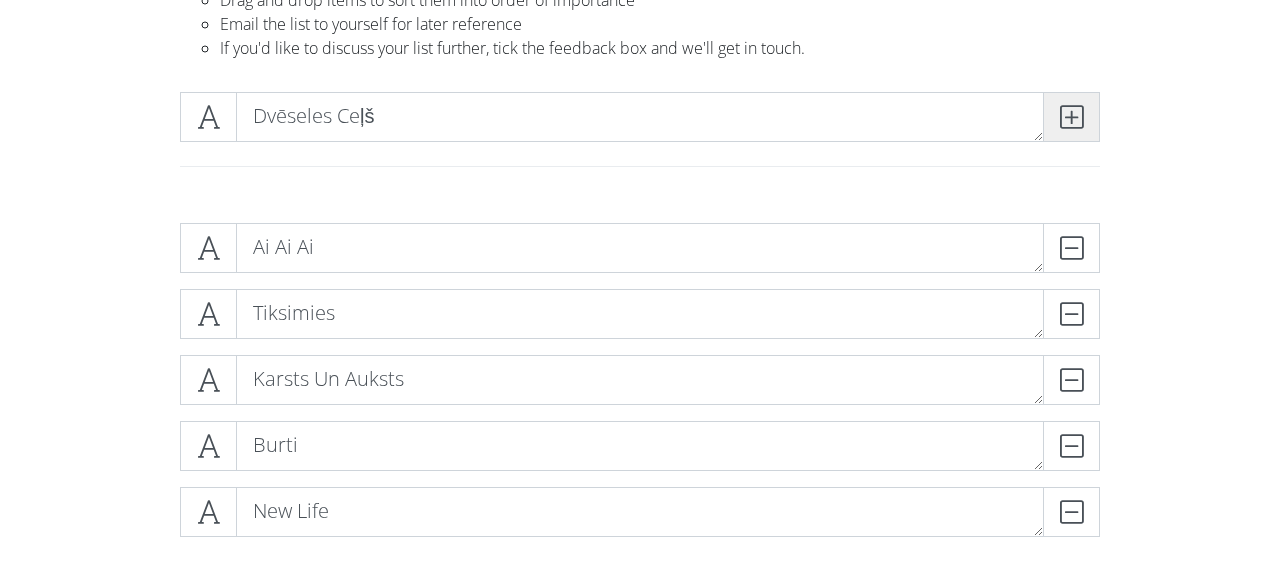 click at bounding box center [1071, 117] 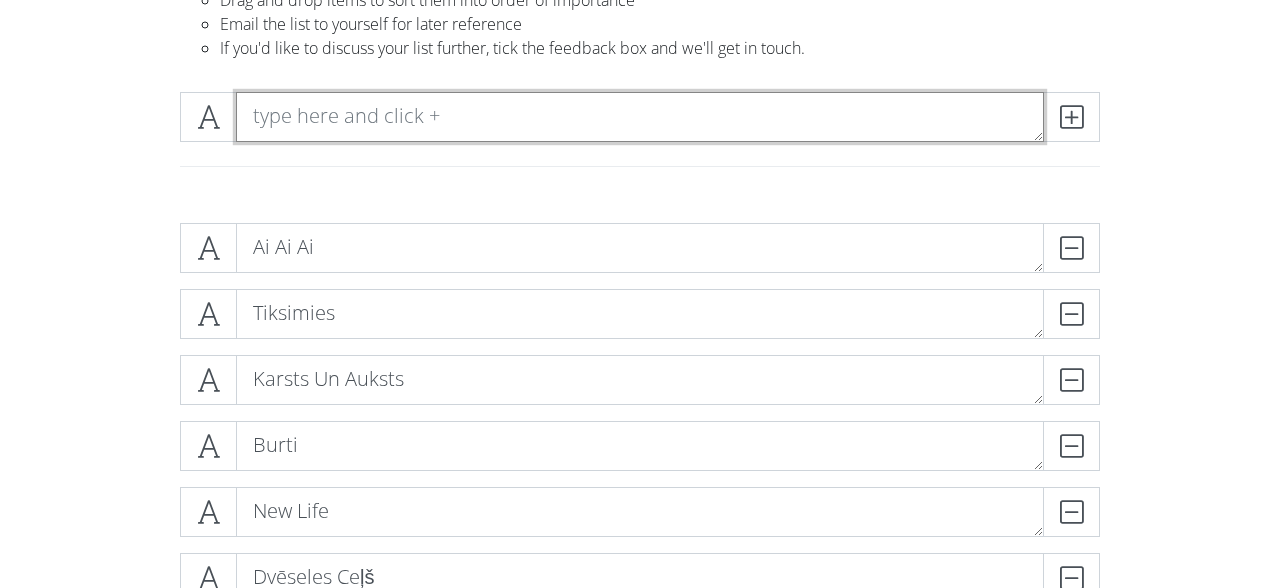 click at bounding box center (640, 117) 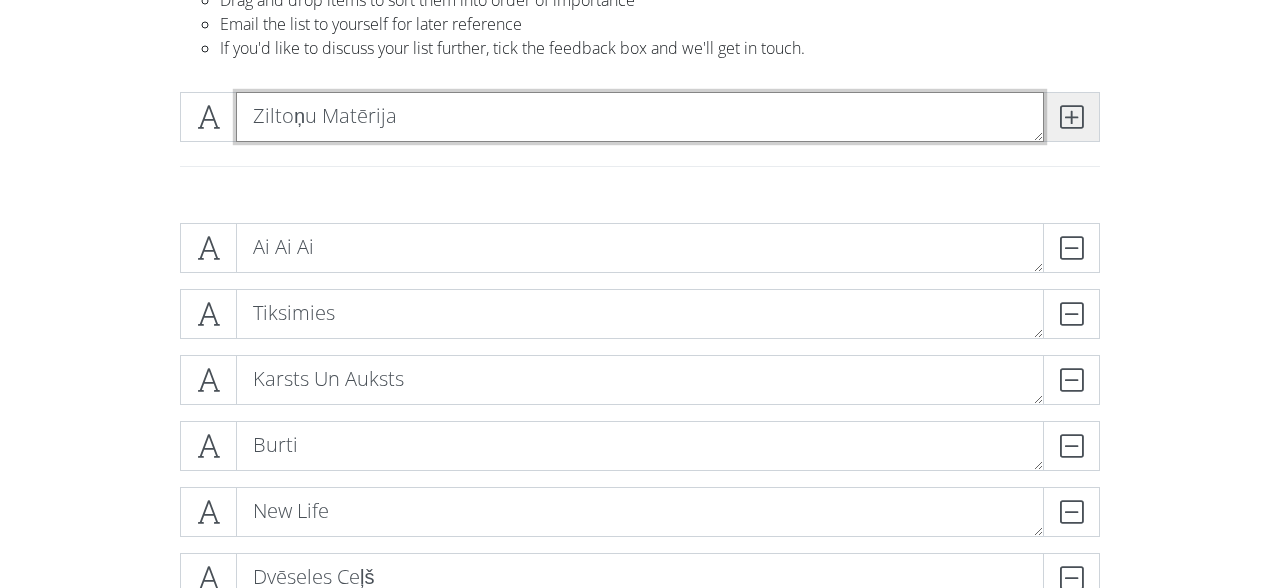type on "Ziltoņu Matērija" 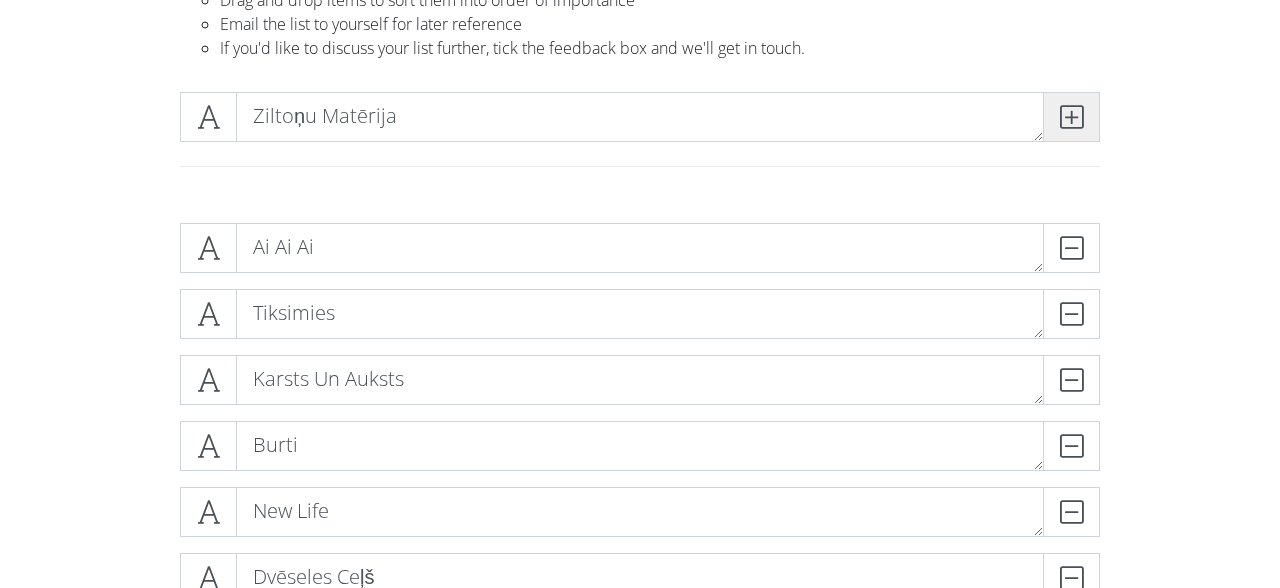 drag, startPoint x: 1060, startPoint y: 131, endPoint x: 1003, endPoint y: 134, distance: 57.07889 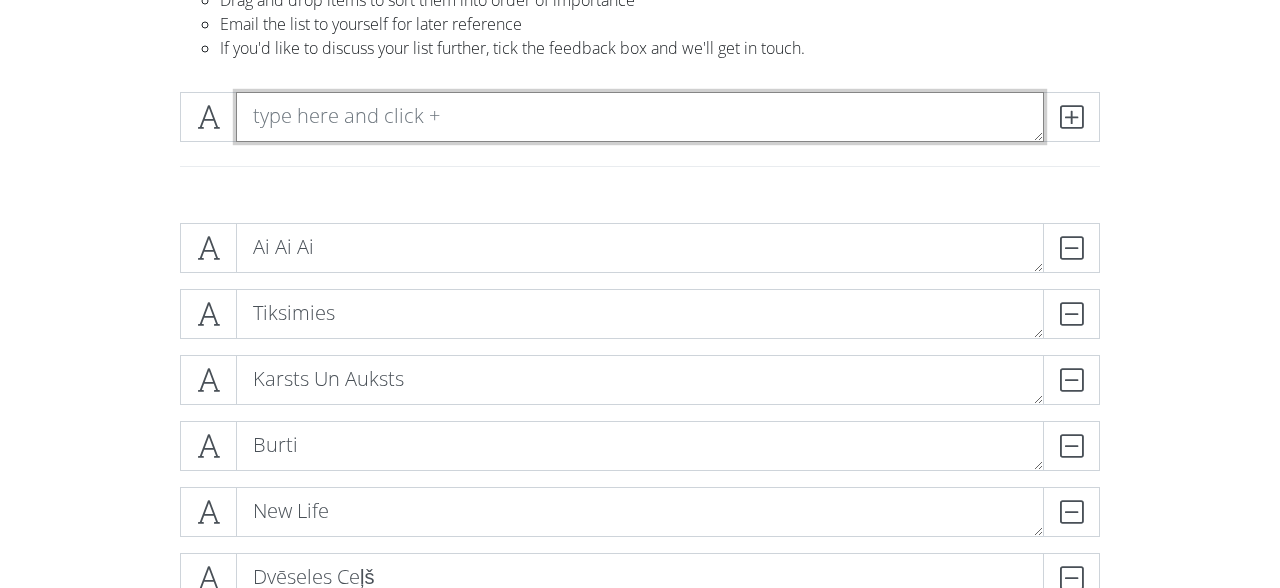 click at bounding box center [640, 117] 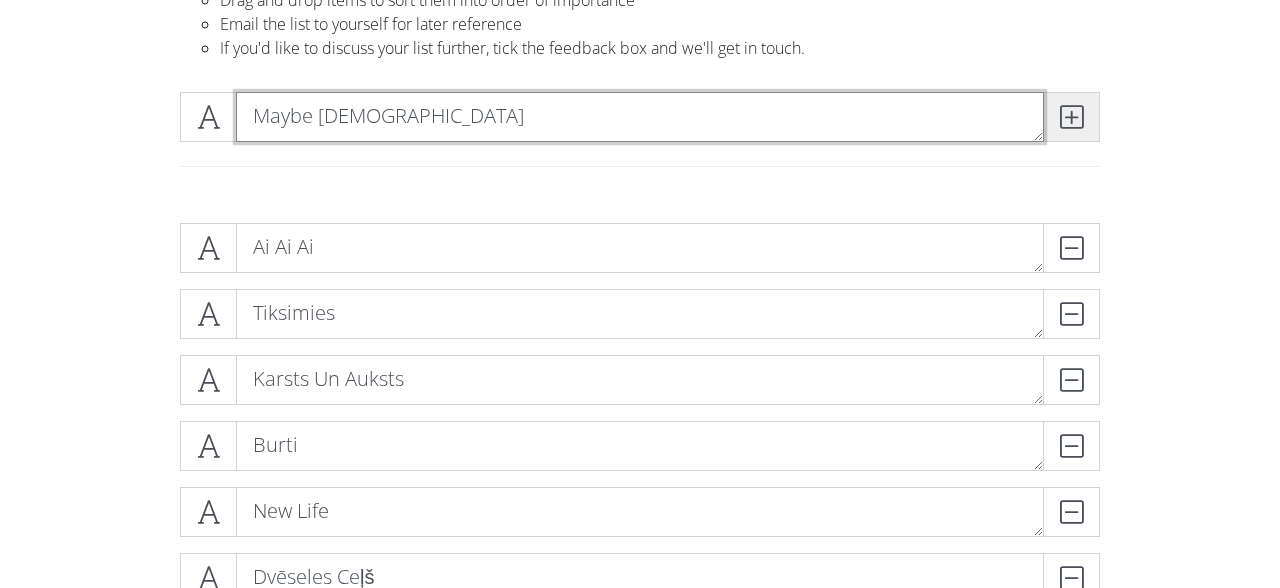 type on "Maybe [DEMOGRAPHIC_DATA]" 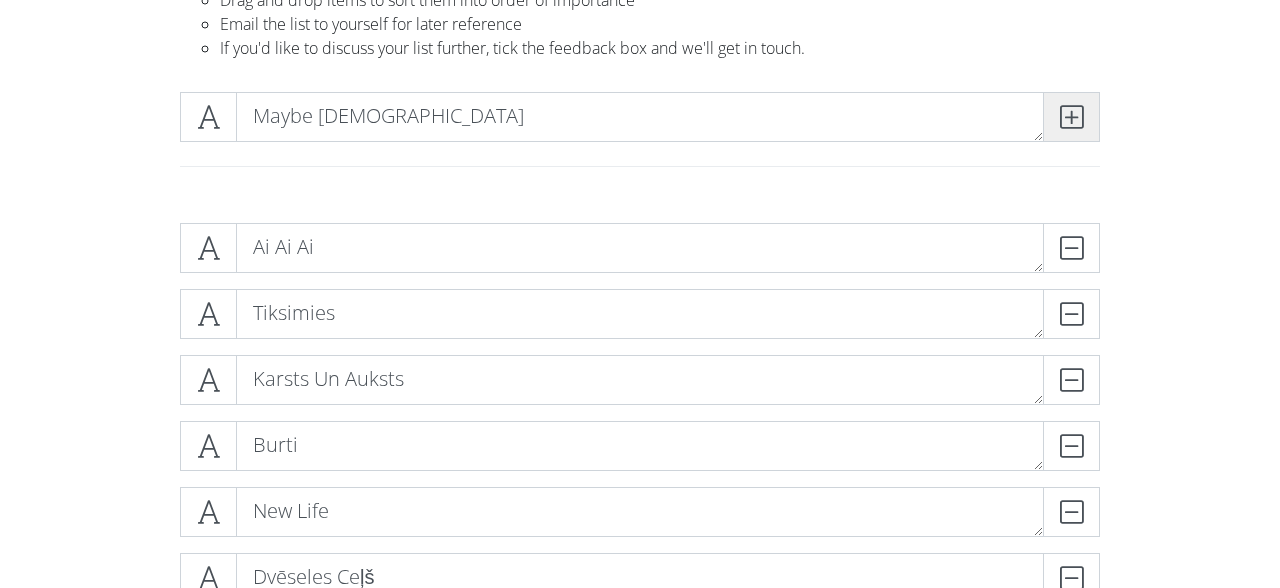 click at bounding box center [1071, 117] 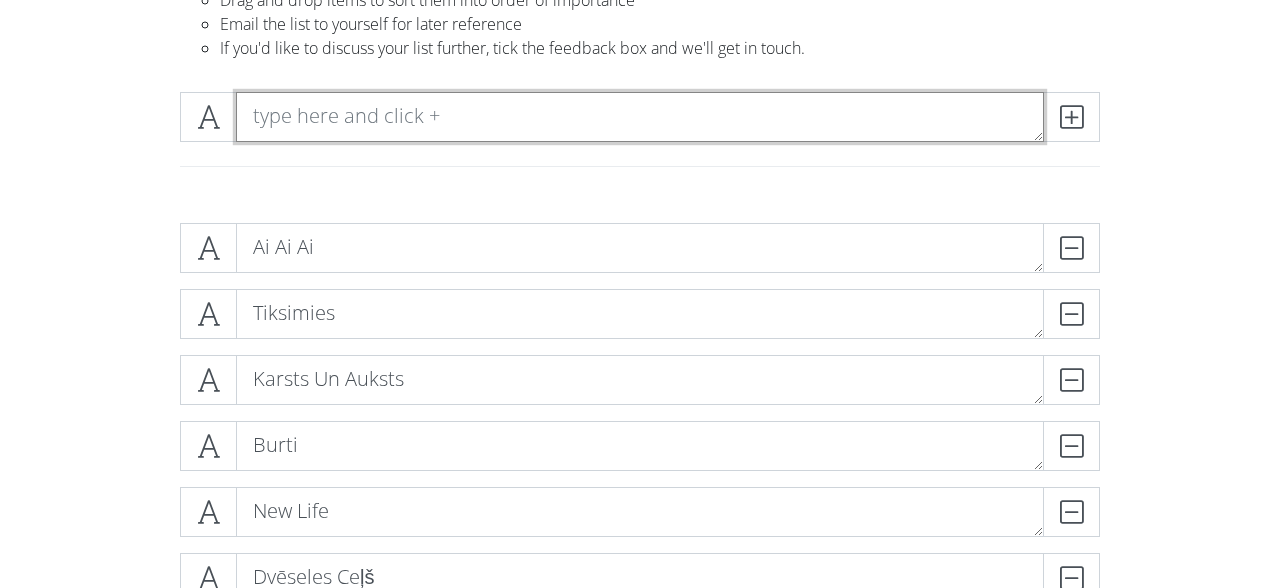 click at bounding box center [640, 117] 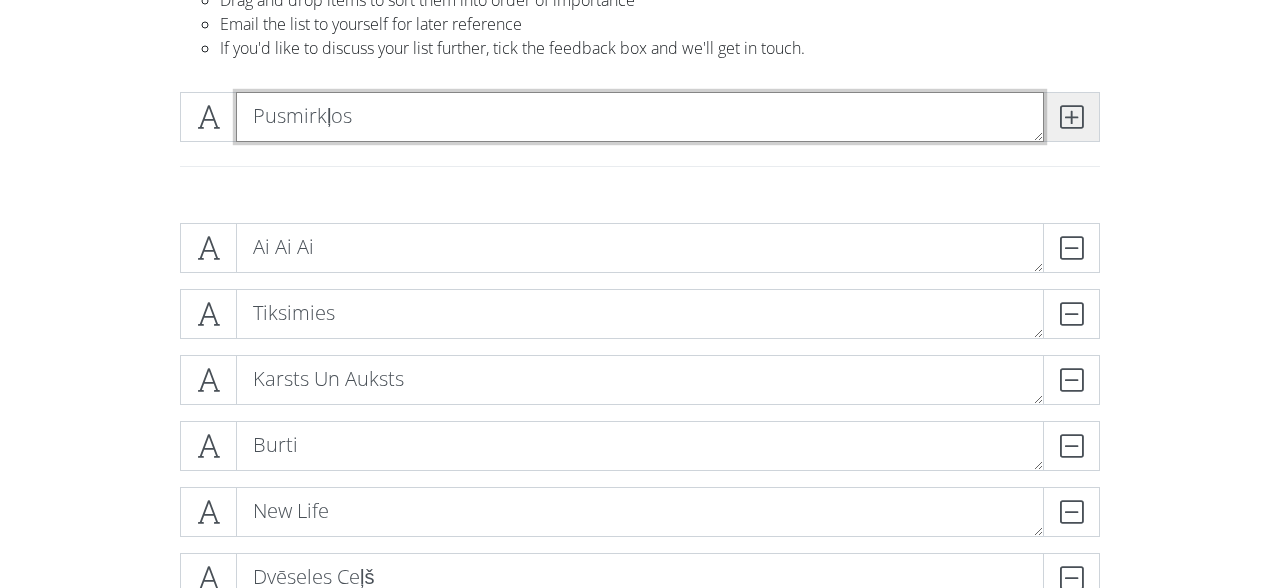 type on "Pusmirkļos" 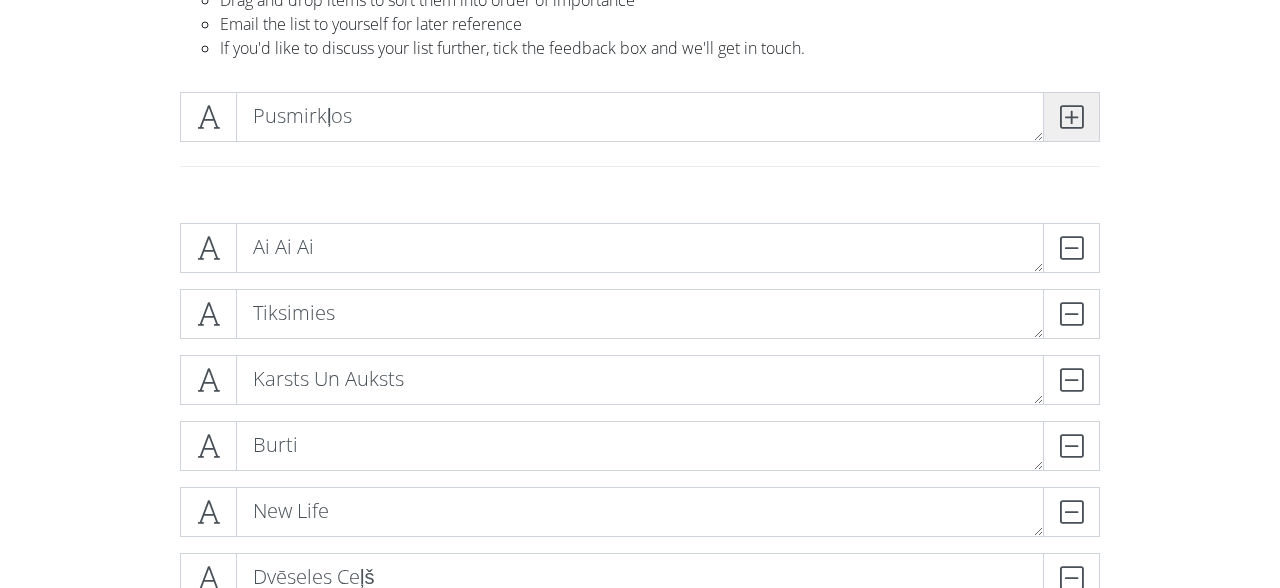 click at bounding box center [1071, 117] 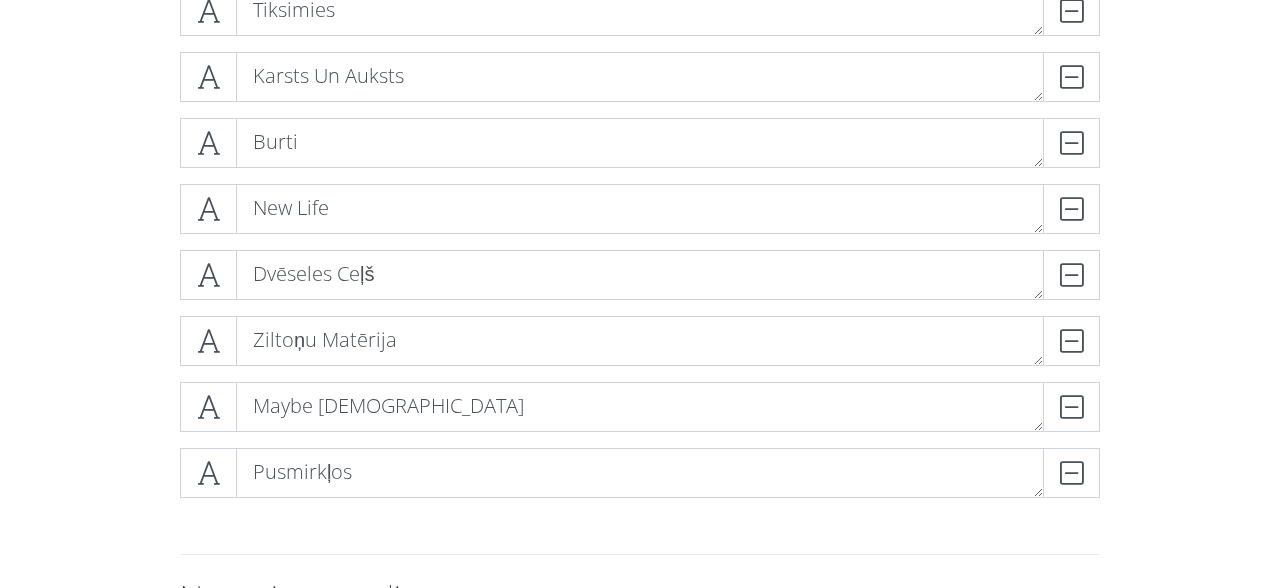 scroll, scrollTop: 530, scrollLeft: 0, axis: vertical 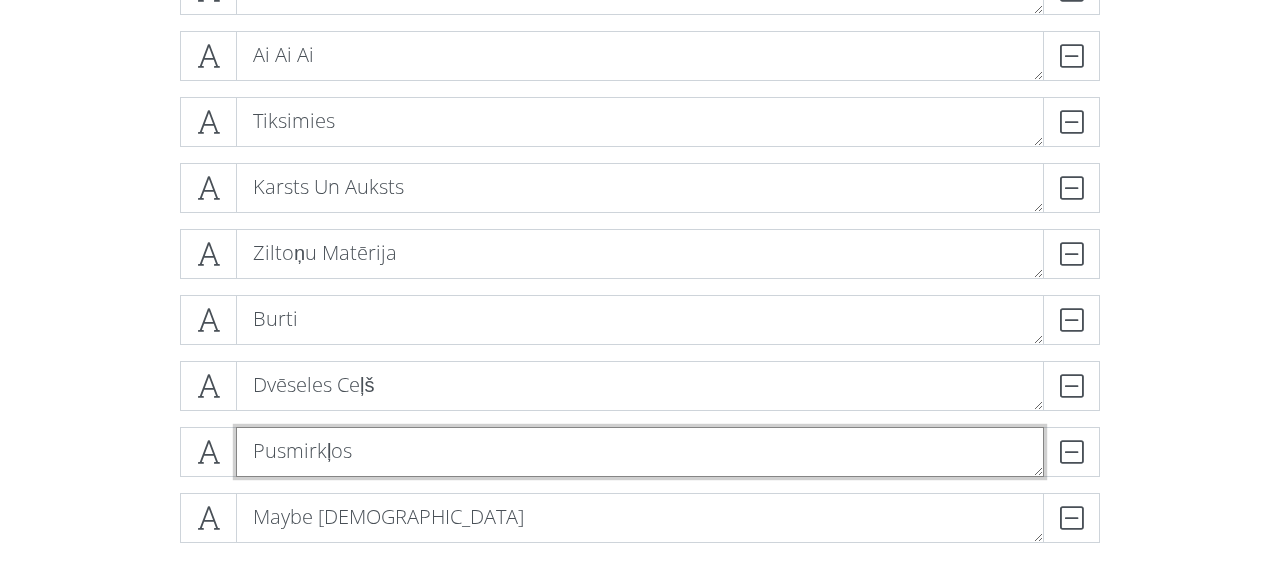 click on "Pusmirkļos" at bounding box center (640, 452) 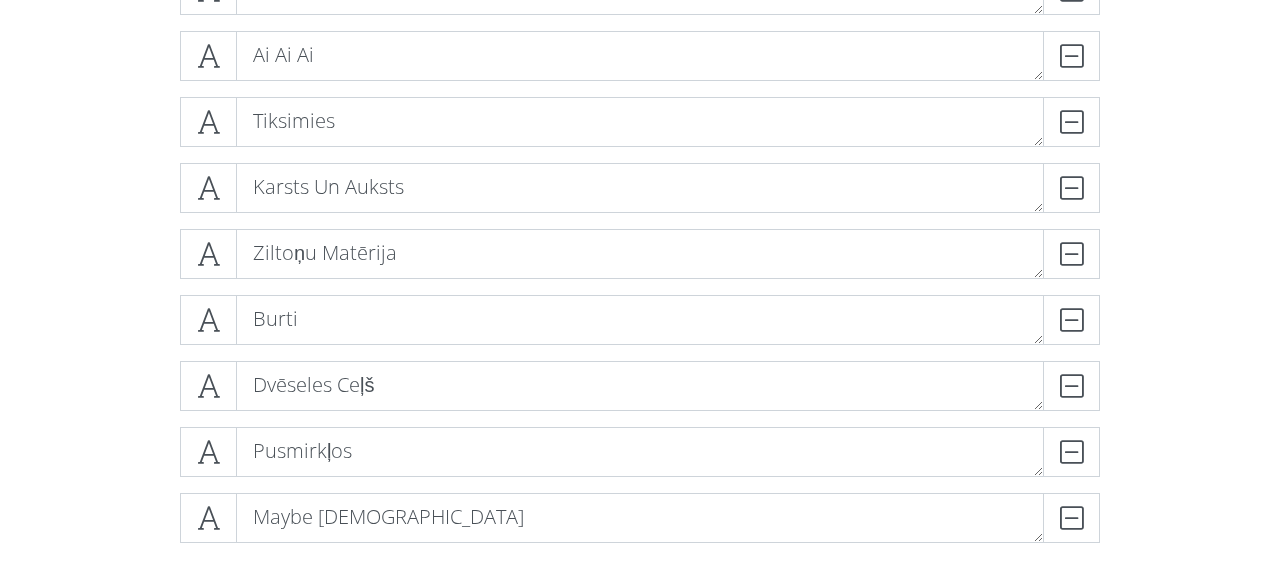 click on "New Life
DELETE
Ai Ai Ai
DELETE
Tiksimies
DELETE
Karsts Un Auksts
DELETE
Ziltoņu Matērija
DELETE
Burti
DELETE
Dvēseles Ceļš
DELETE" at bounding box center [640, 262] 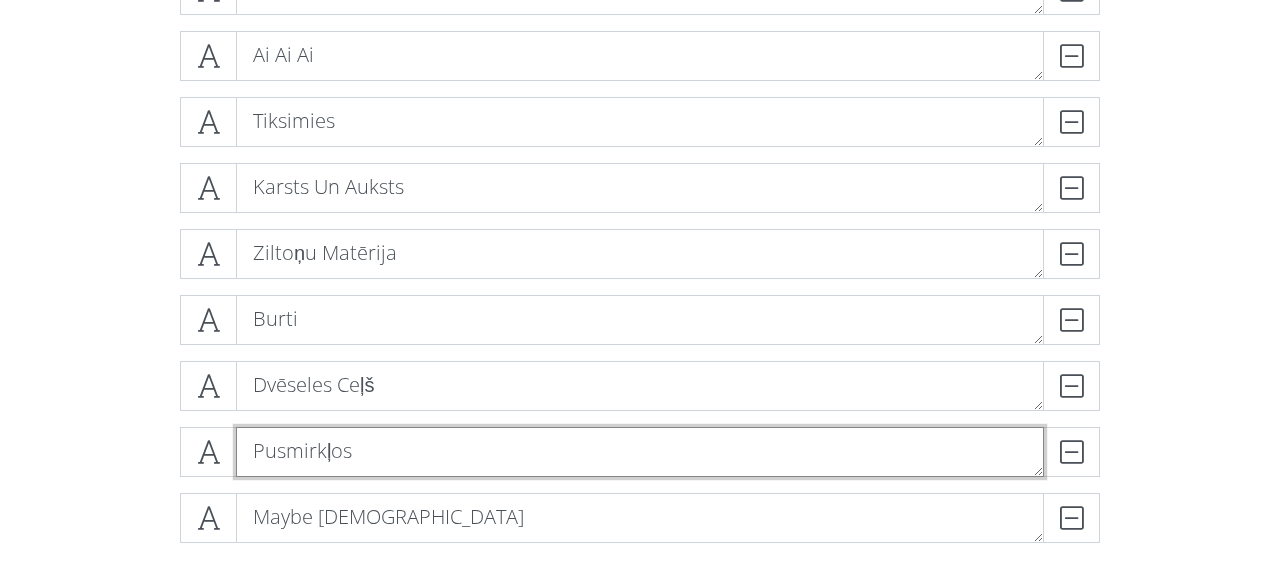 click on "Pusmirkļos" at bounding box center (640, 452) 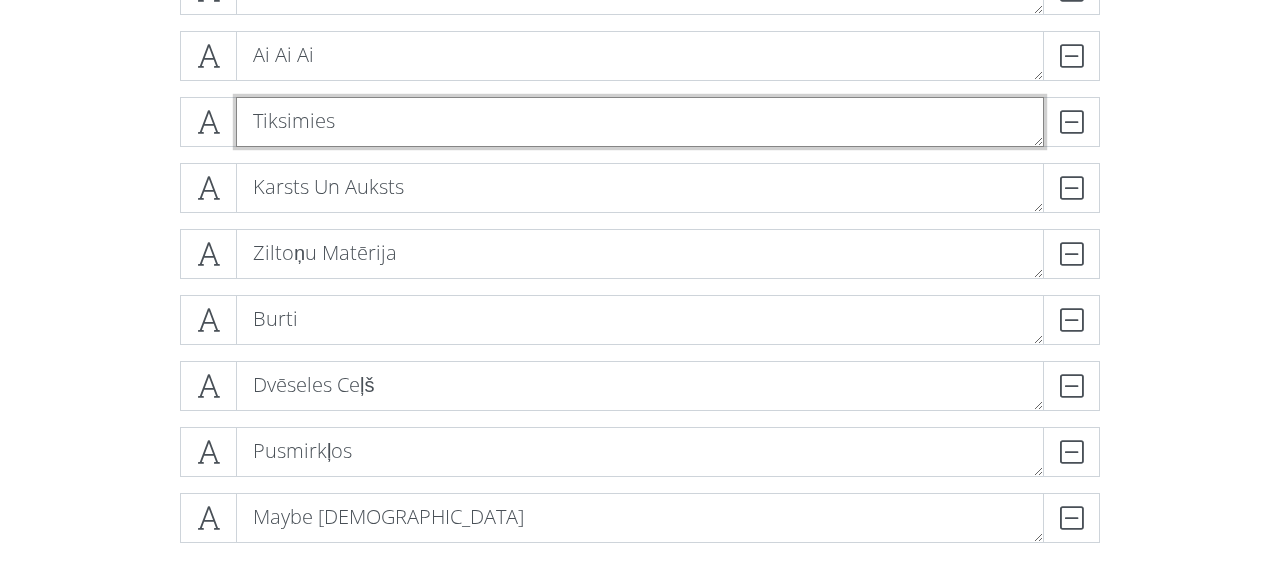 click on "Tiksimies" at bounding box center (640, 122) 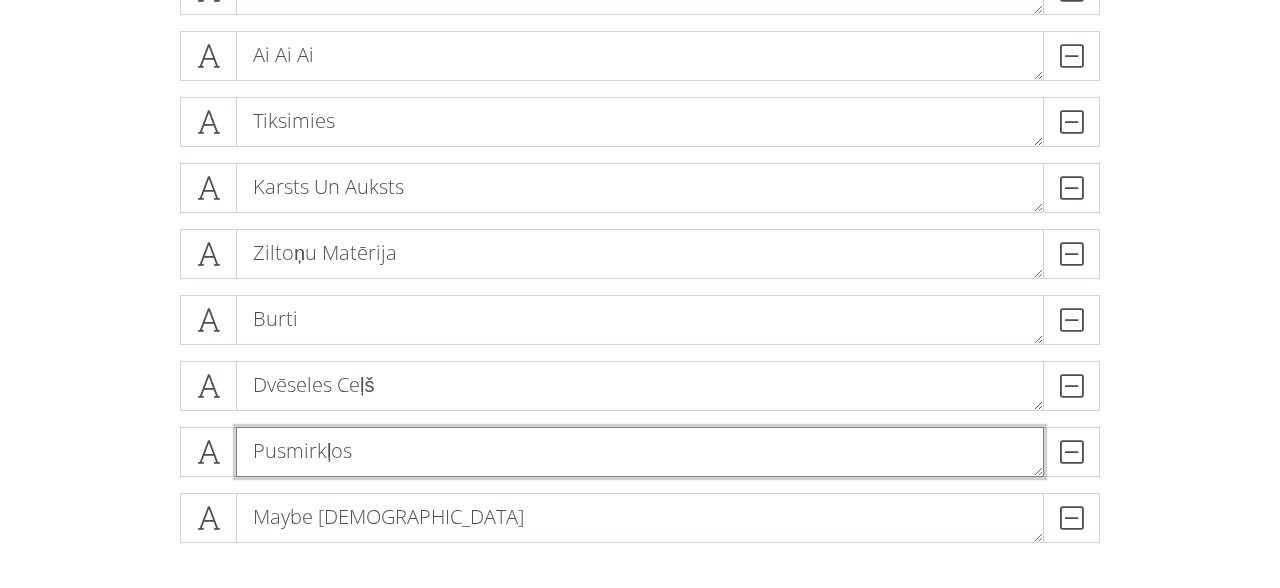 click on "Pusmirkļos" at bounding box center [640, 452] 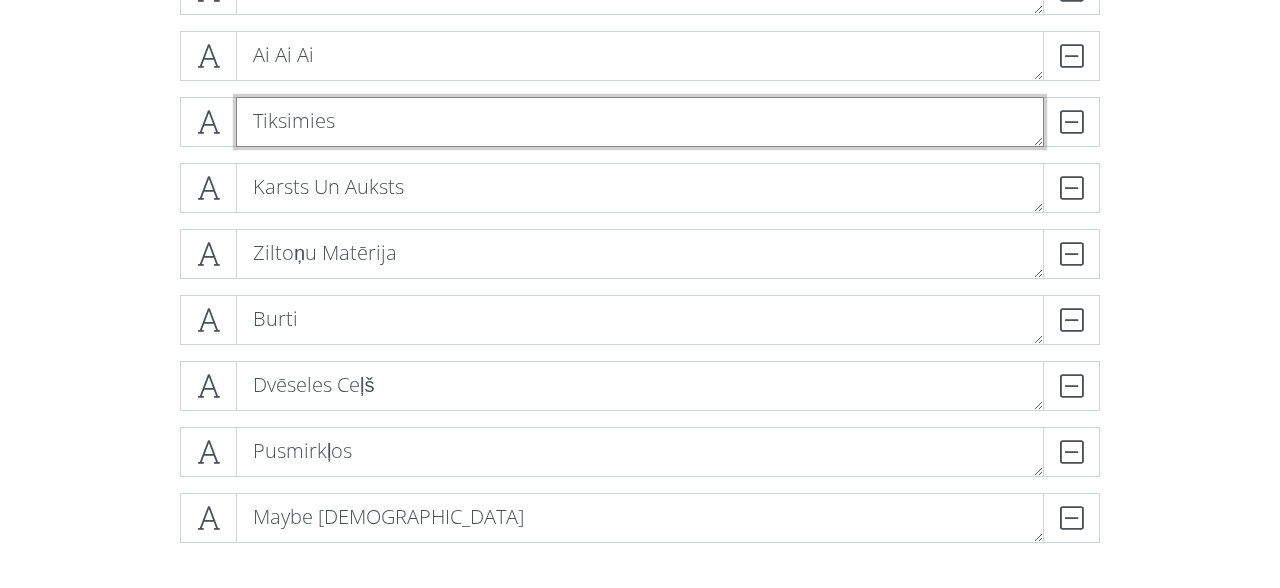 click on "Tiksimies" at bounding box center [640, 122] 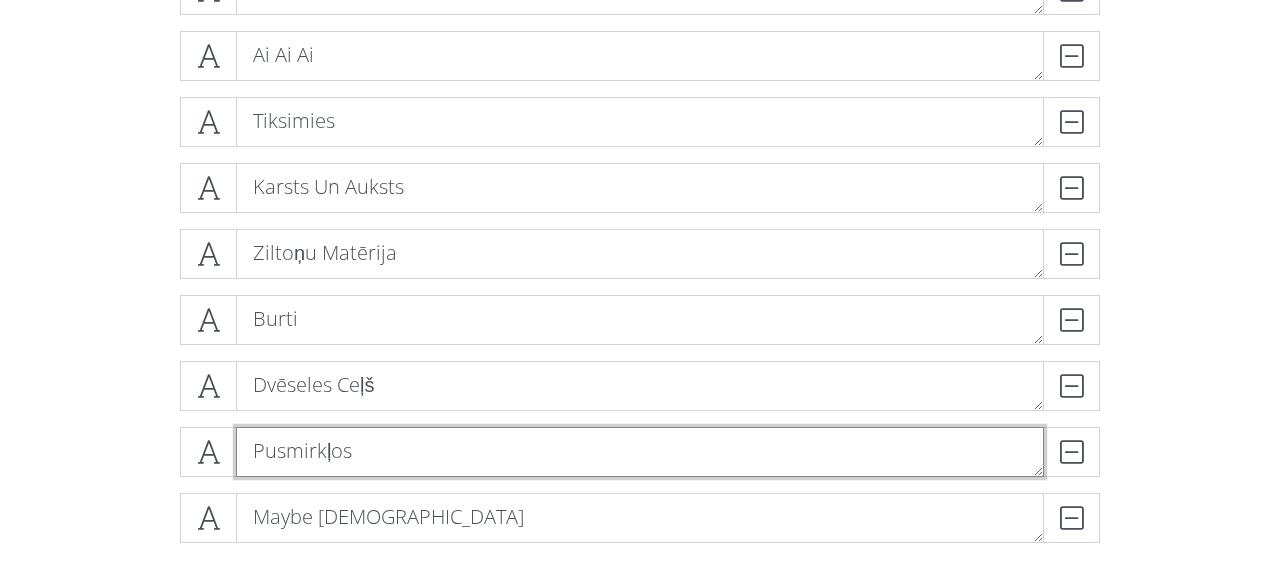 drag, startPoint x: 382, startPoint y: 445, endPoint x: 381, endPoint y: 432, distance: 13.038404 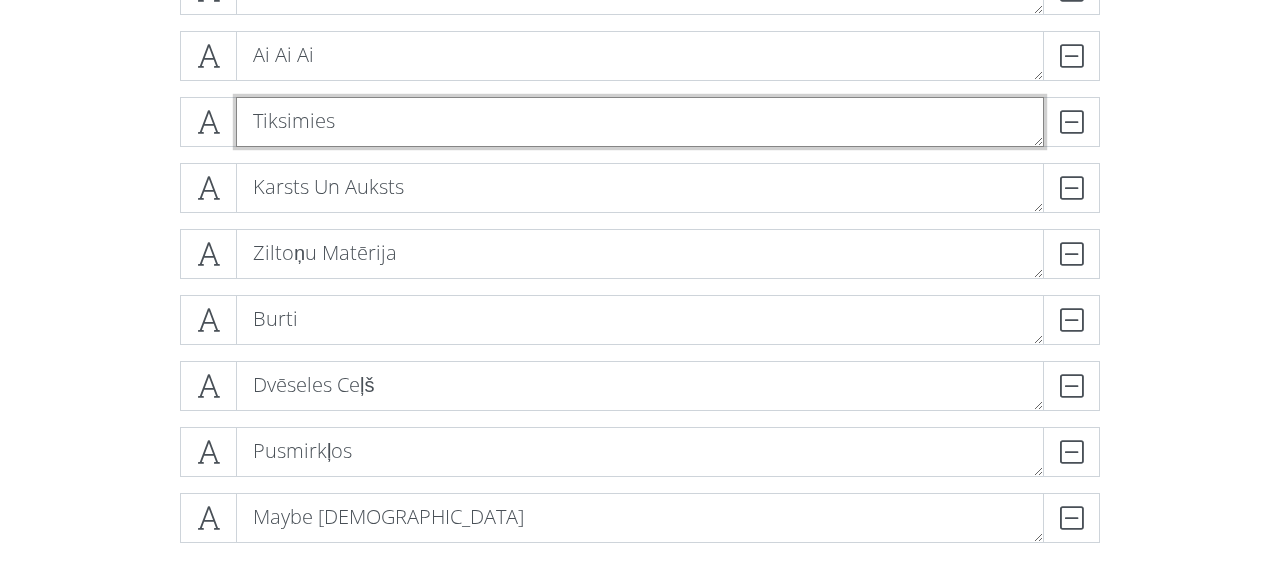click on "Tiksimies" at bounding box center [640, 122] 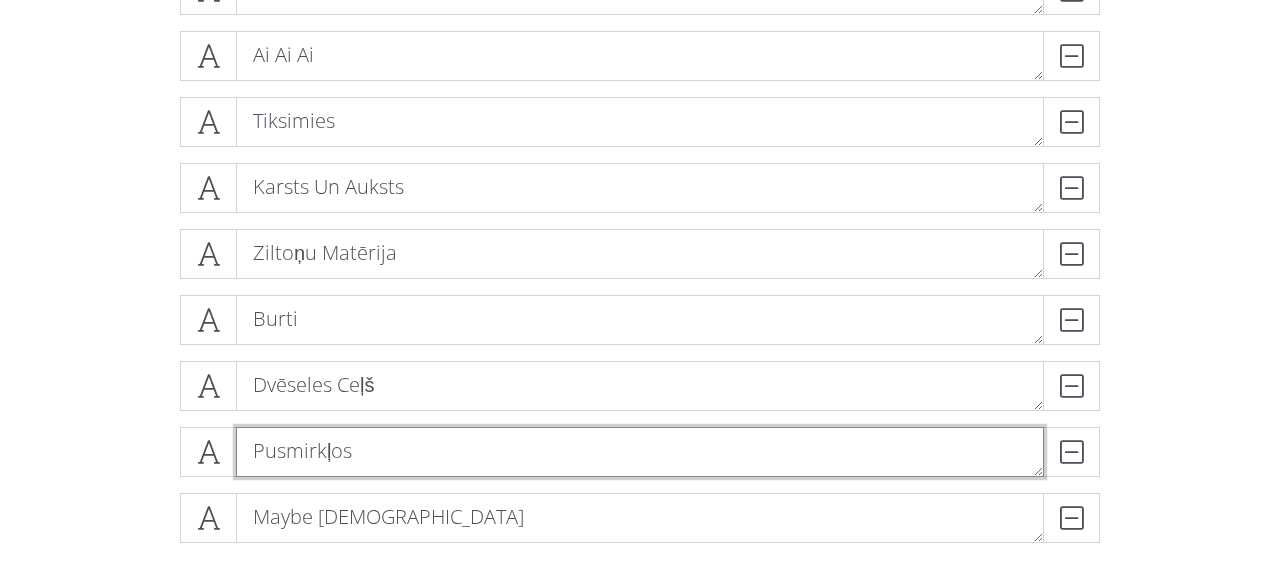 click on "Pusmirkļos" at bounding box center [640, 452] 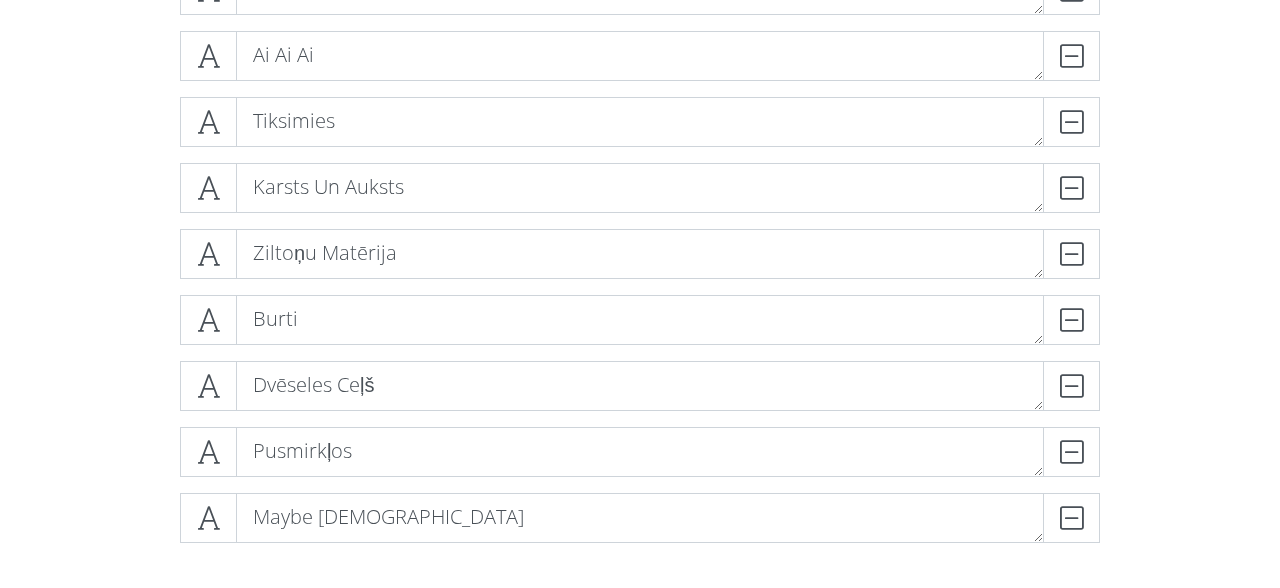 click on "New Life
DELETE" at bounding box center [640, -2] 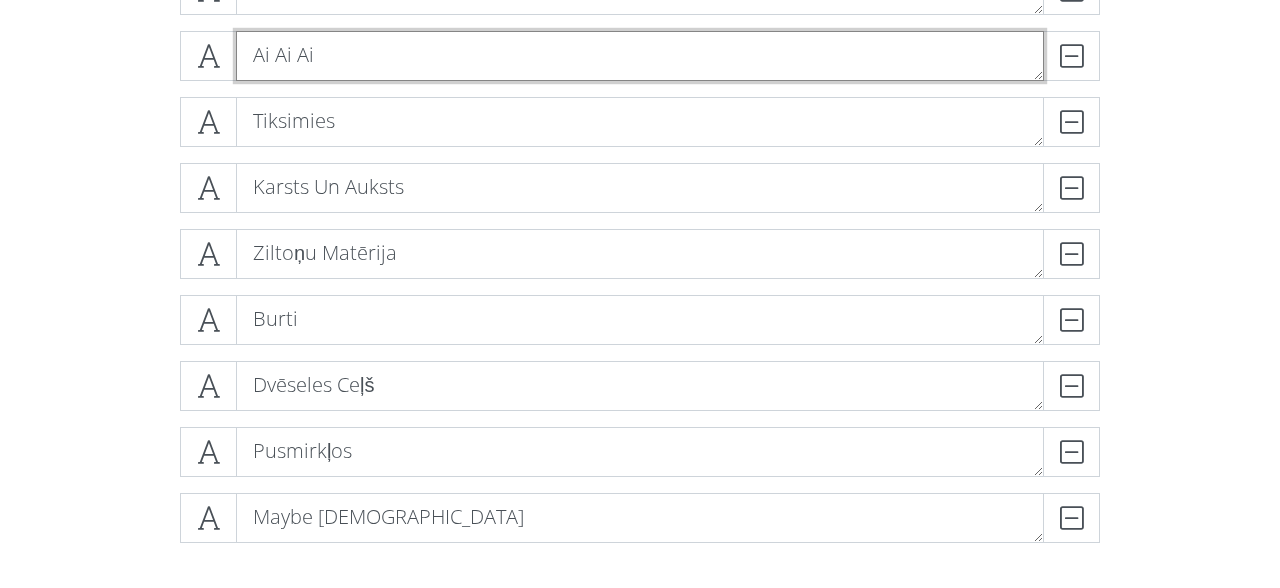 click on "Ai Ai Ai" at bounding box center (640, 56) 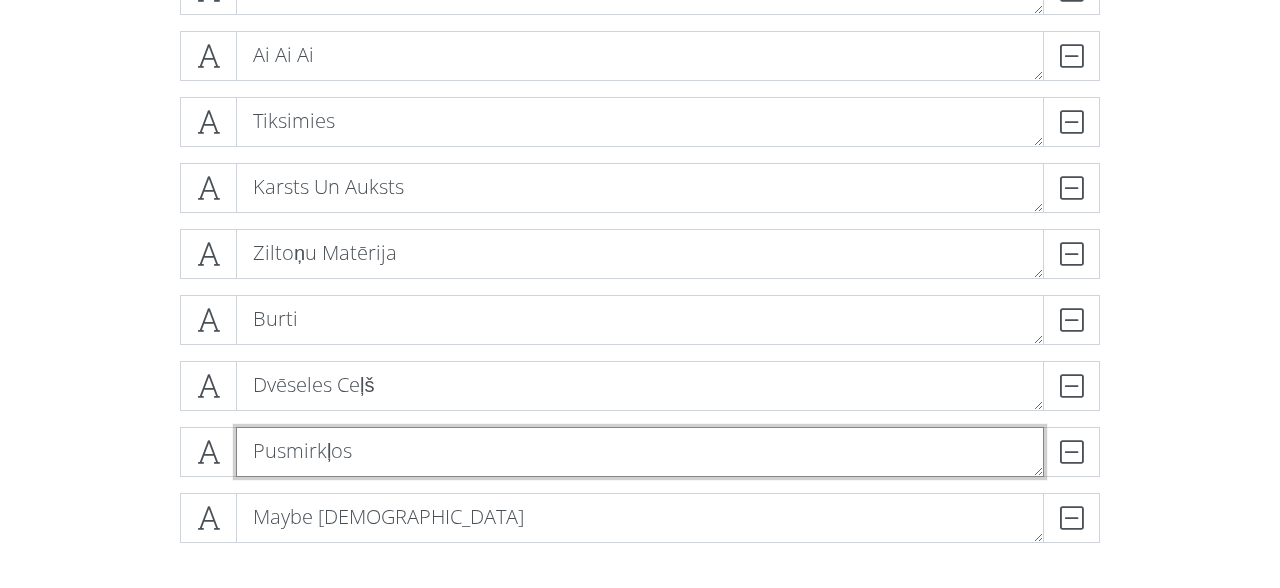 click on "Pusmirkļos" at bounding box center (640, 452) 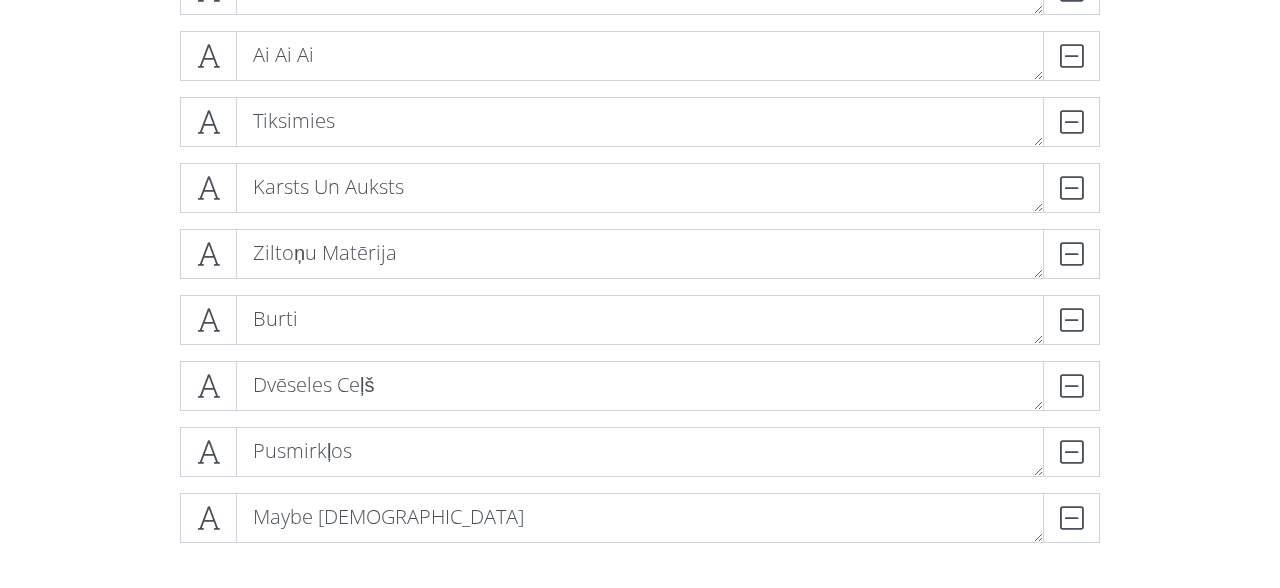 click on "New Life
DELETE
Ai Ai Ai
DELETE
Tiksimies
DELETE
Karsts Un Auksts
DELETE
Ziltoņu Matērija
DELETE
Burti
DELETE
Dvēseles Ceļš" at bounding box center (640, 412) 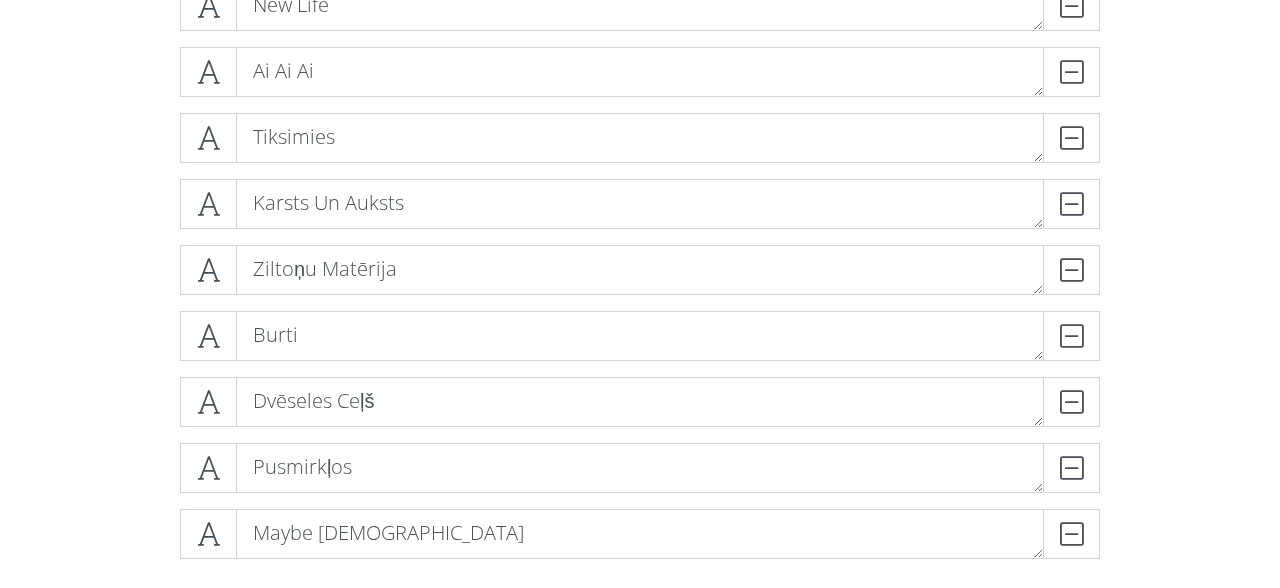 scroll, scrollTop: 470, scrollLeft: 0, axis: vertical 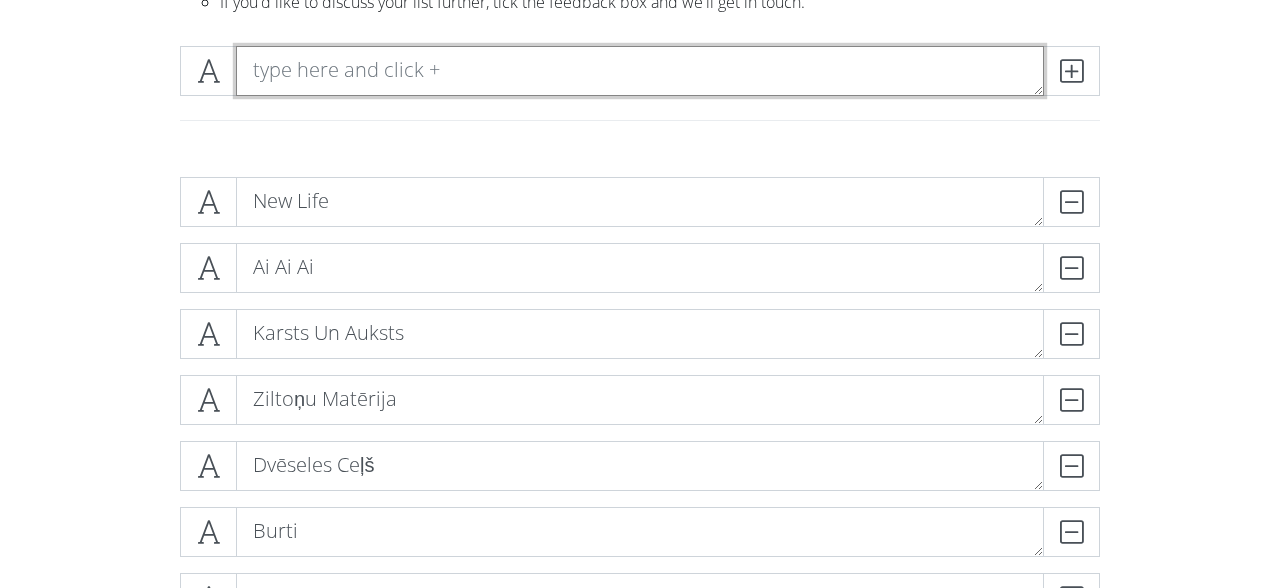 click at bounding box center [640, 71] 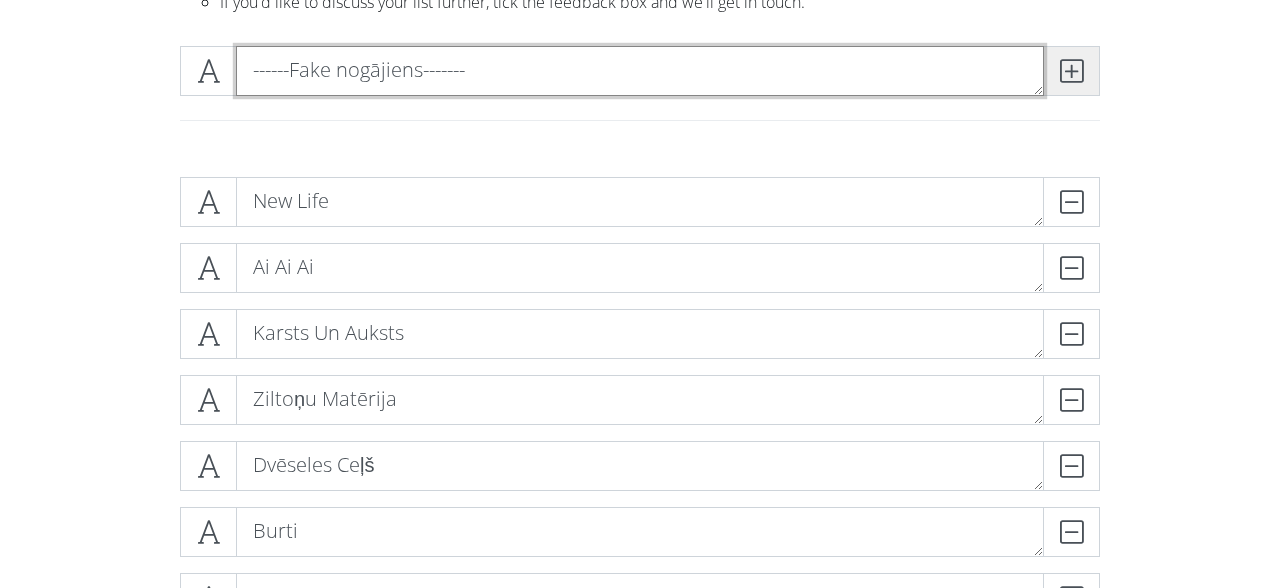 type on "------Fake nogājiens-------" 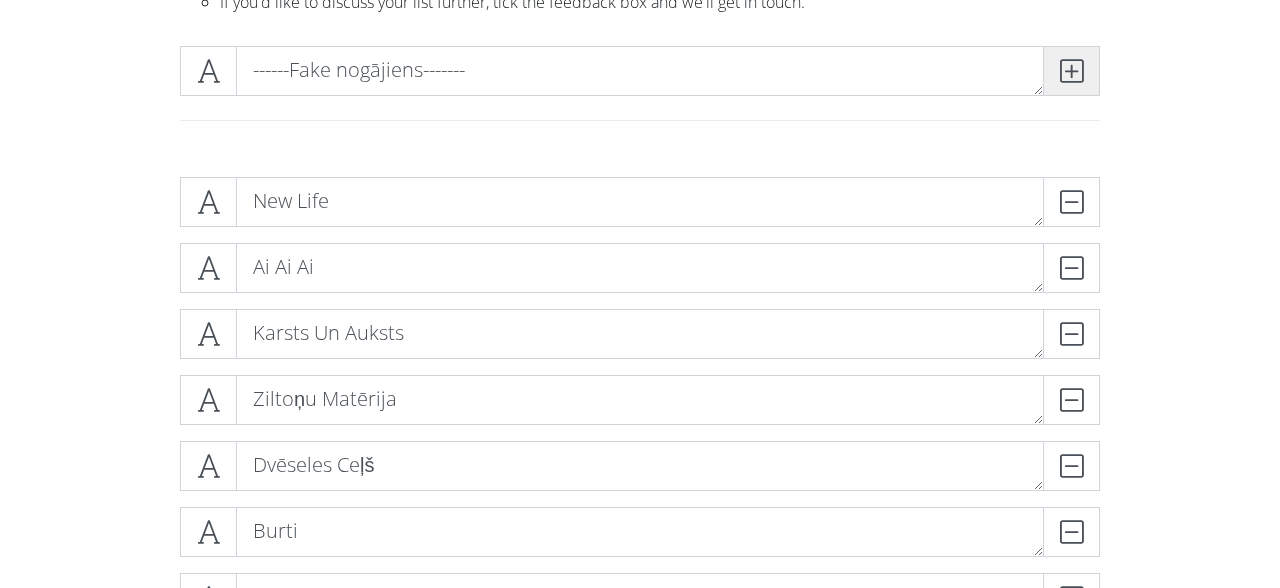 click at bounding box center (1071, 71) 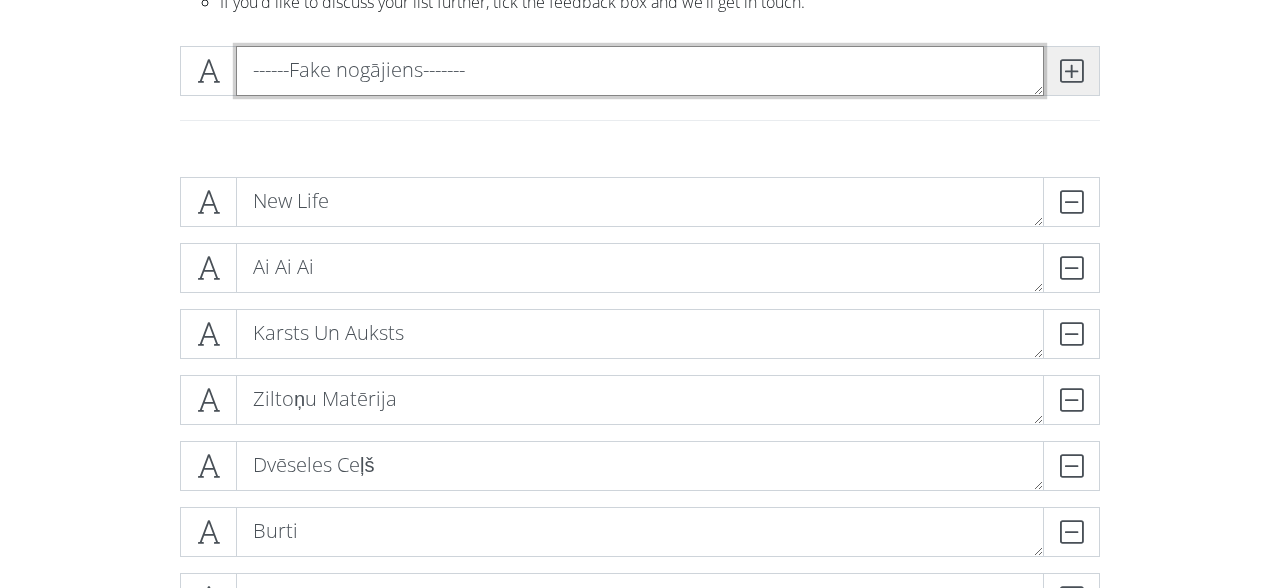 type 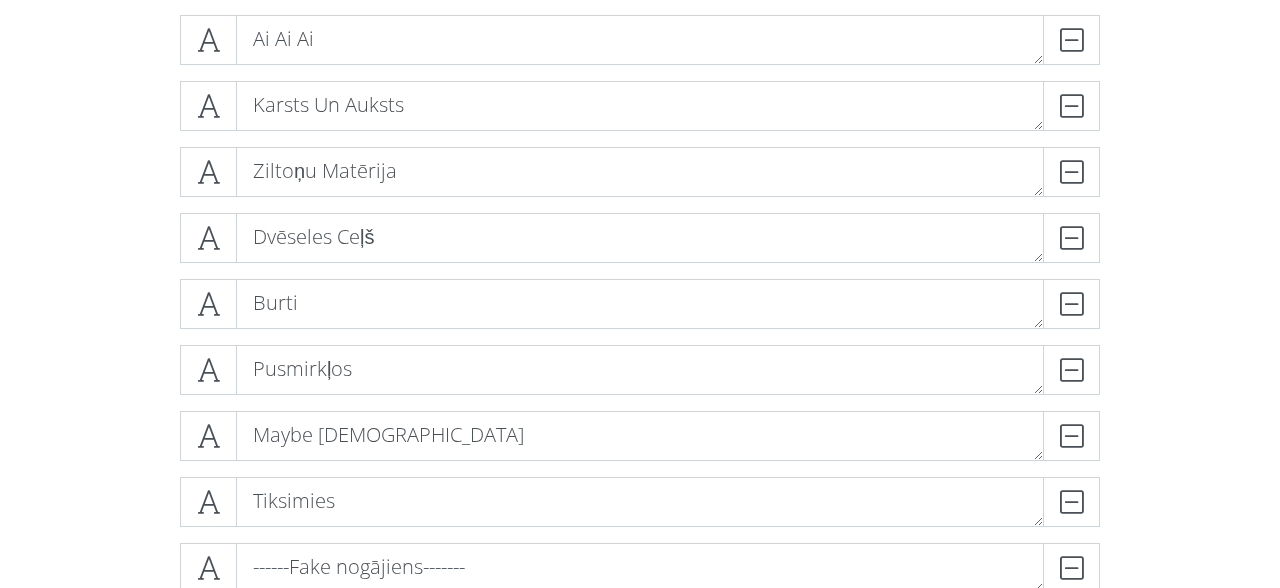 scroll, scrollTop: 576, scrollLeft: 0, axis: vertical 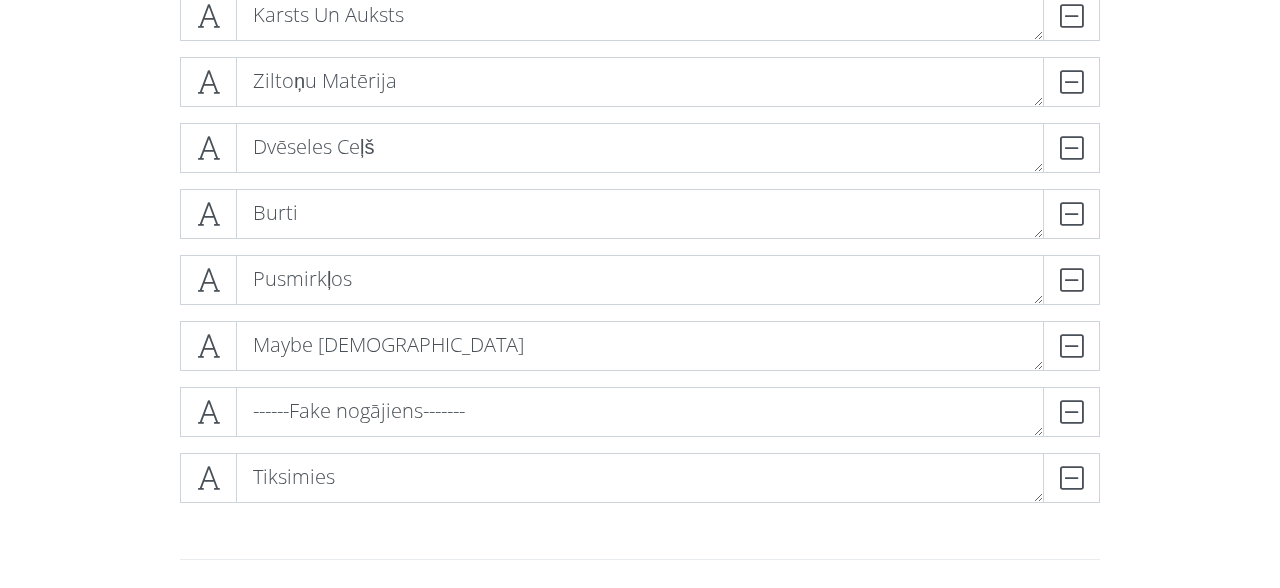 click at bounding box center [640, 559] 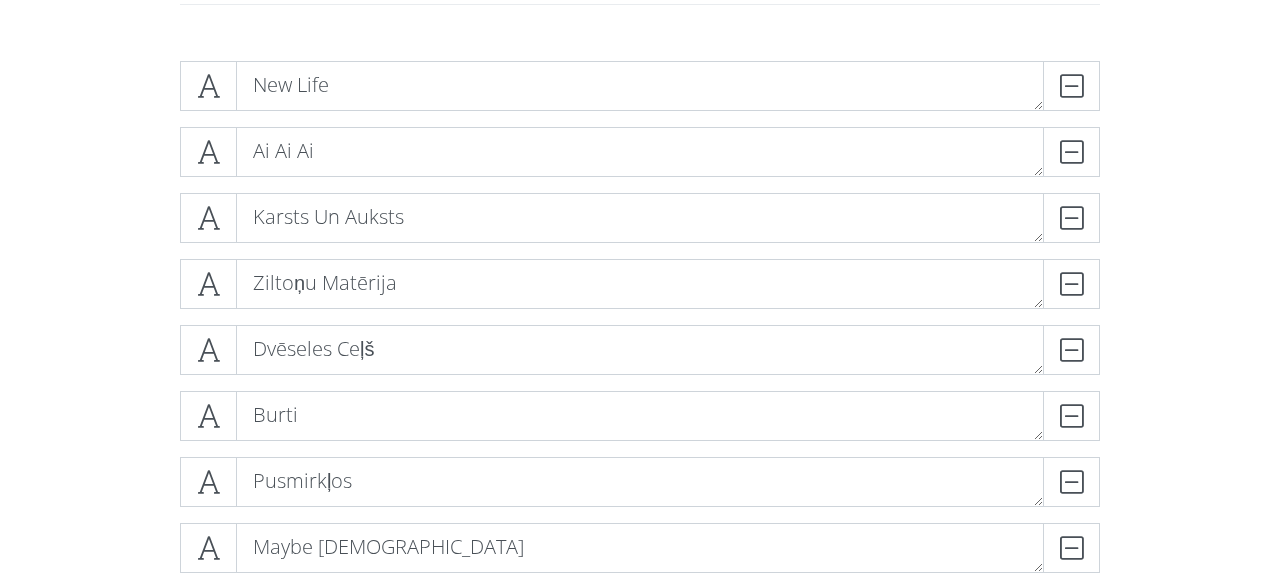 scroll, scrollTop: 364, scrollLeft: 0, axis: vertical 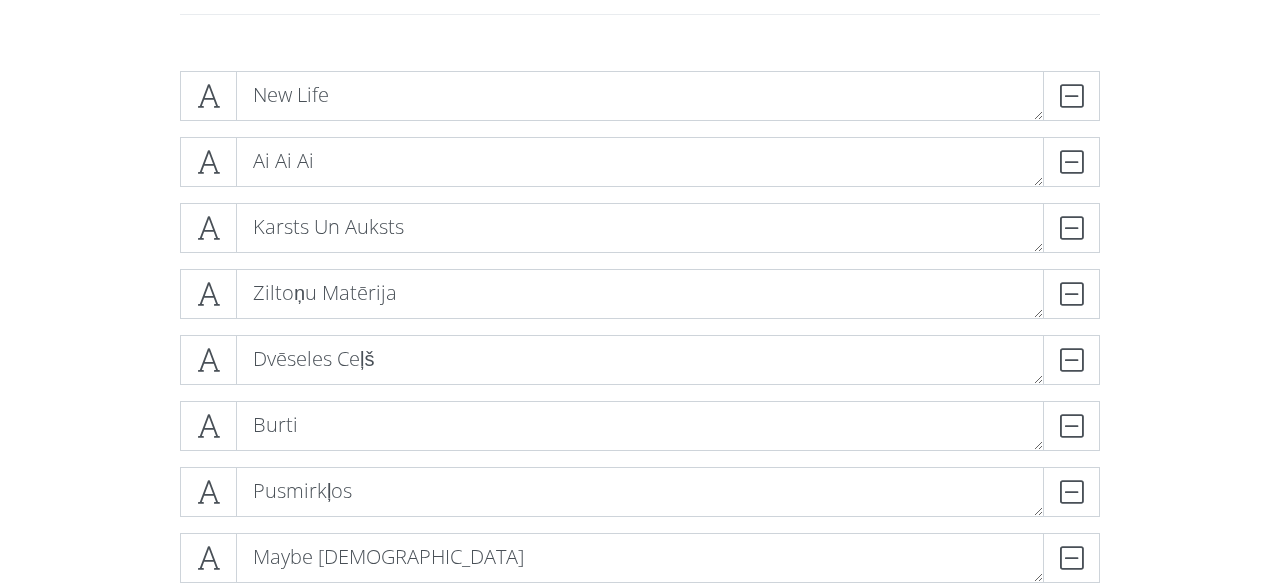 drag, startPoint x: 1132, startPoint y: 179, endPoint x: 1107, endPoint y: 178, distance: 25.019993 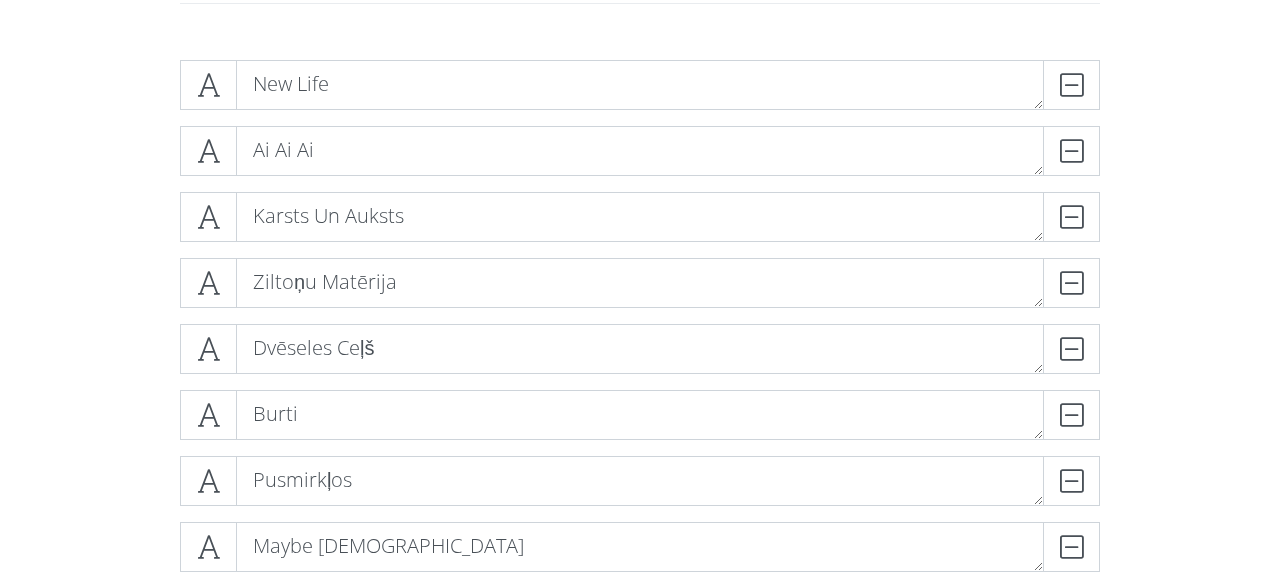 scroll, scrollTop: 364, scrollLeft: 0, axis: vertical 